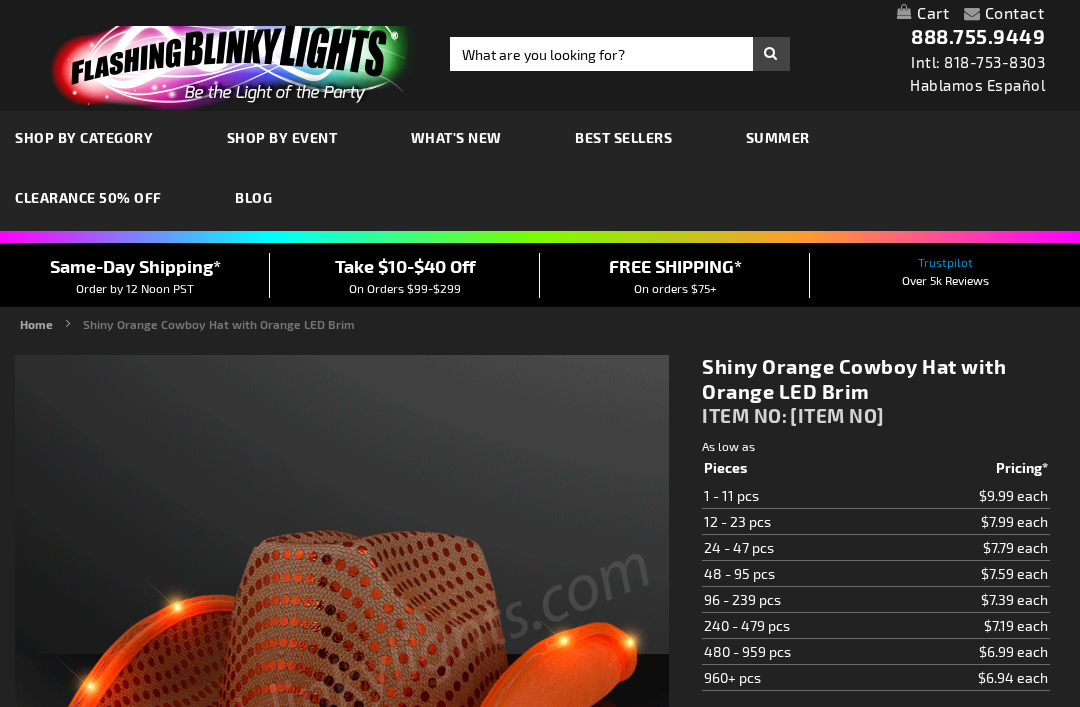 scroll, scrollTop: 0, scrollLeft: 0, axis: both 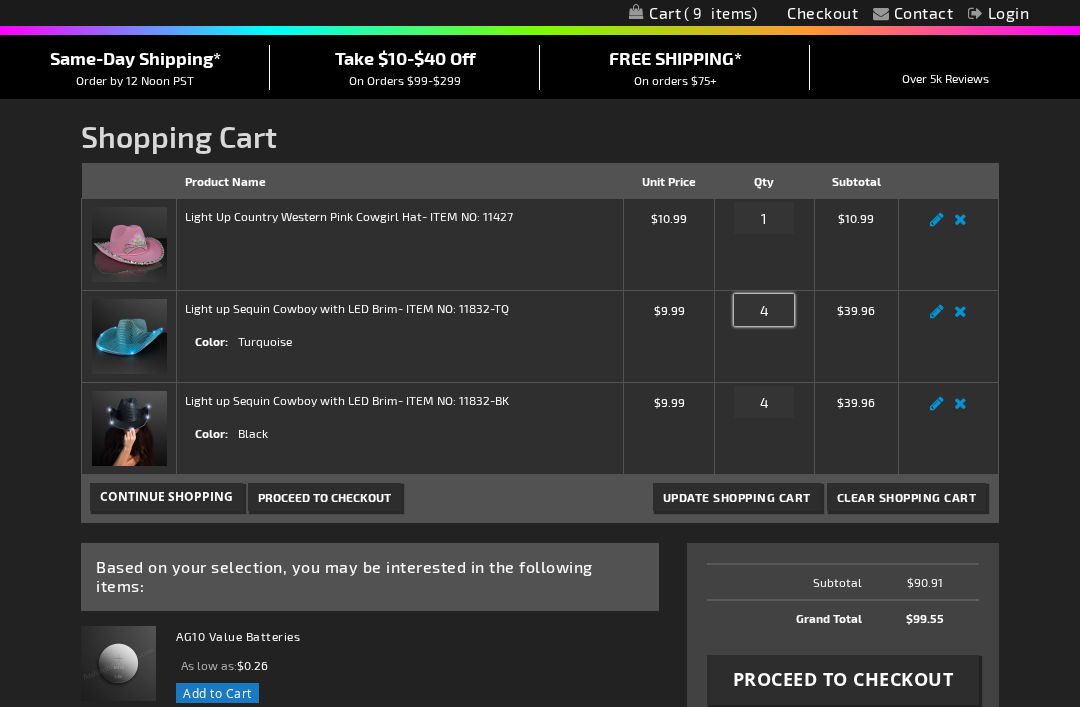 click on "4" at bounding box center (764, 310) 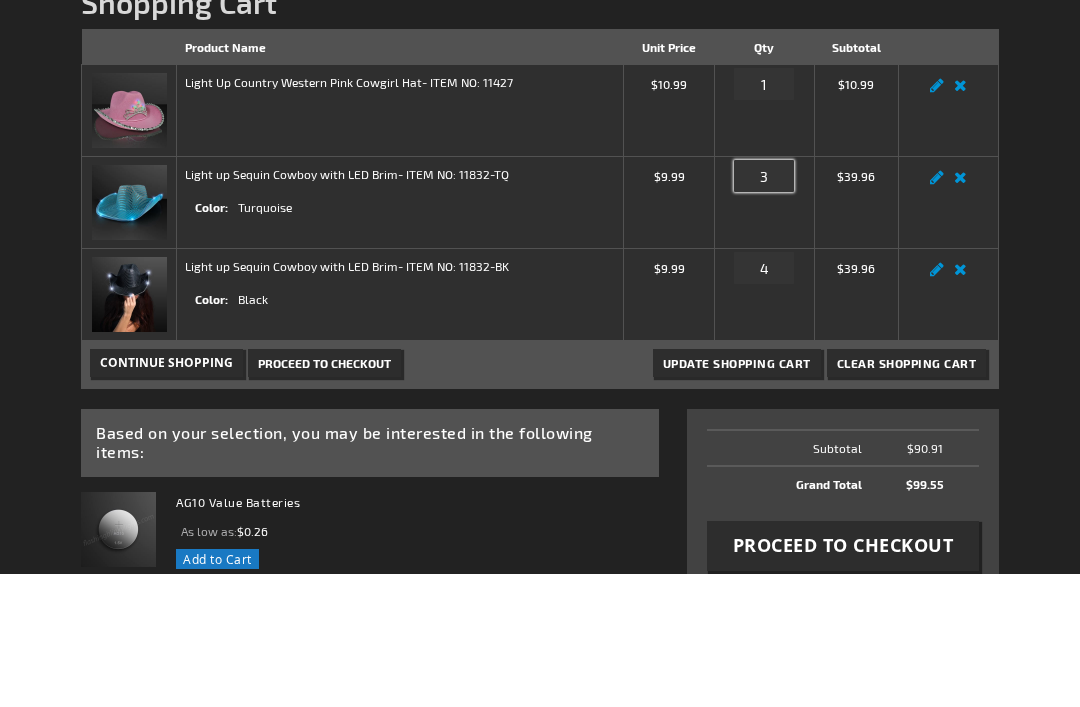 type on "3" 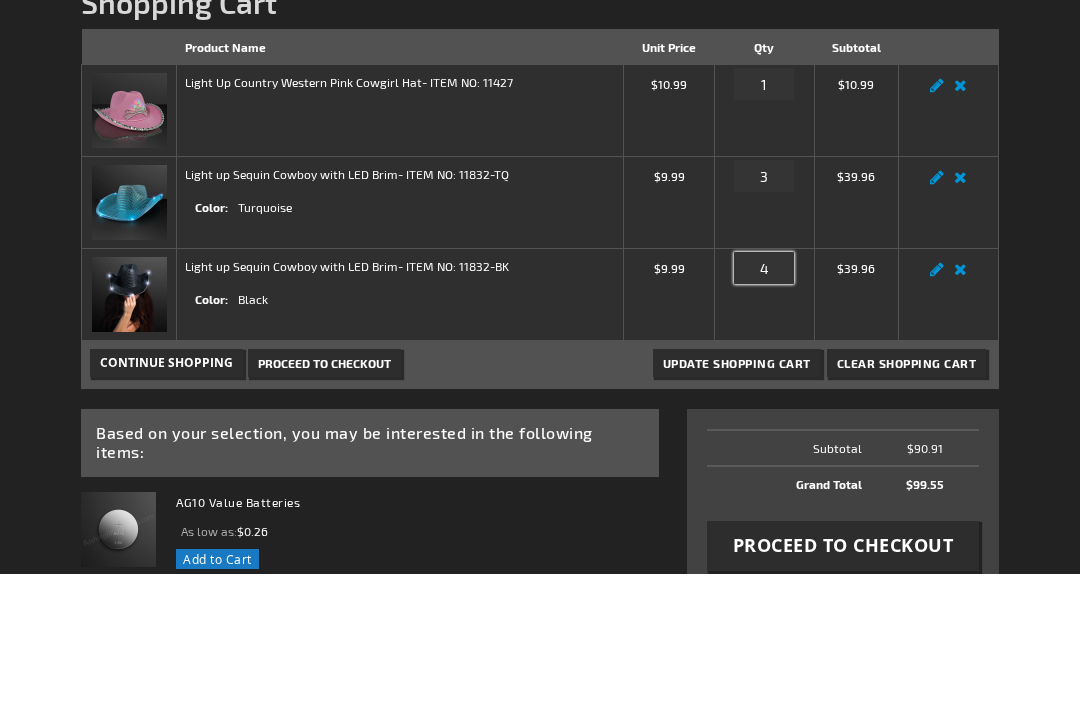 click on "4" at bounding box center (764, 402) 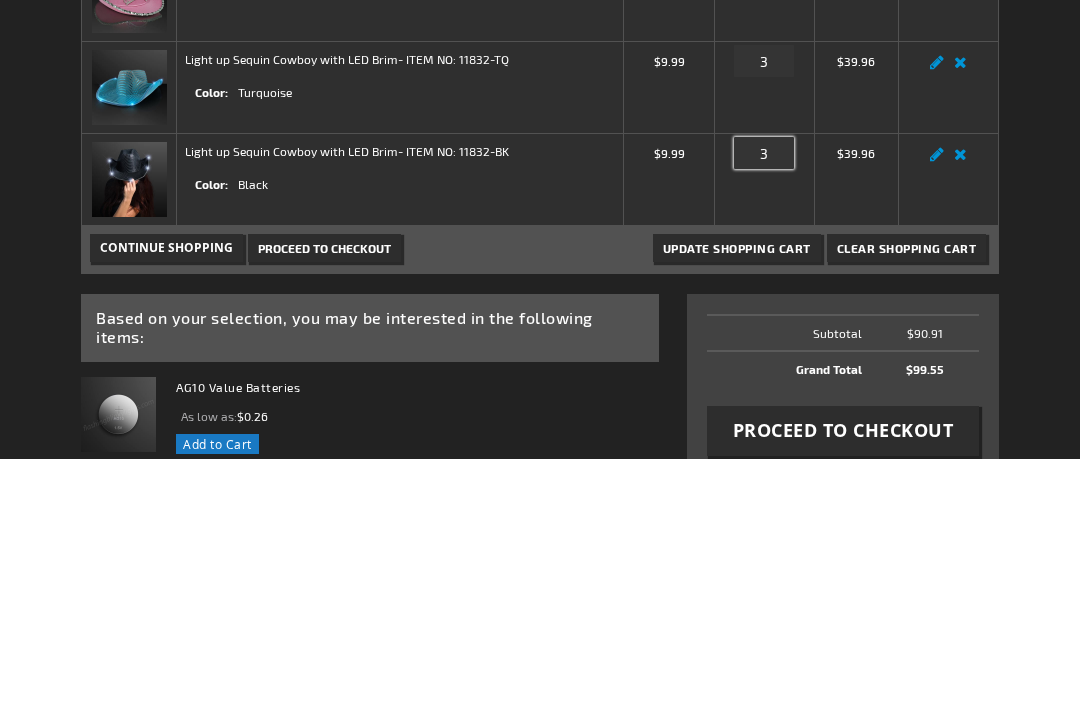 type on "3" 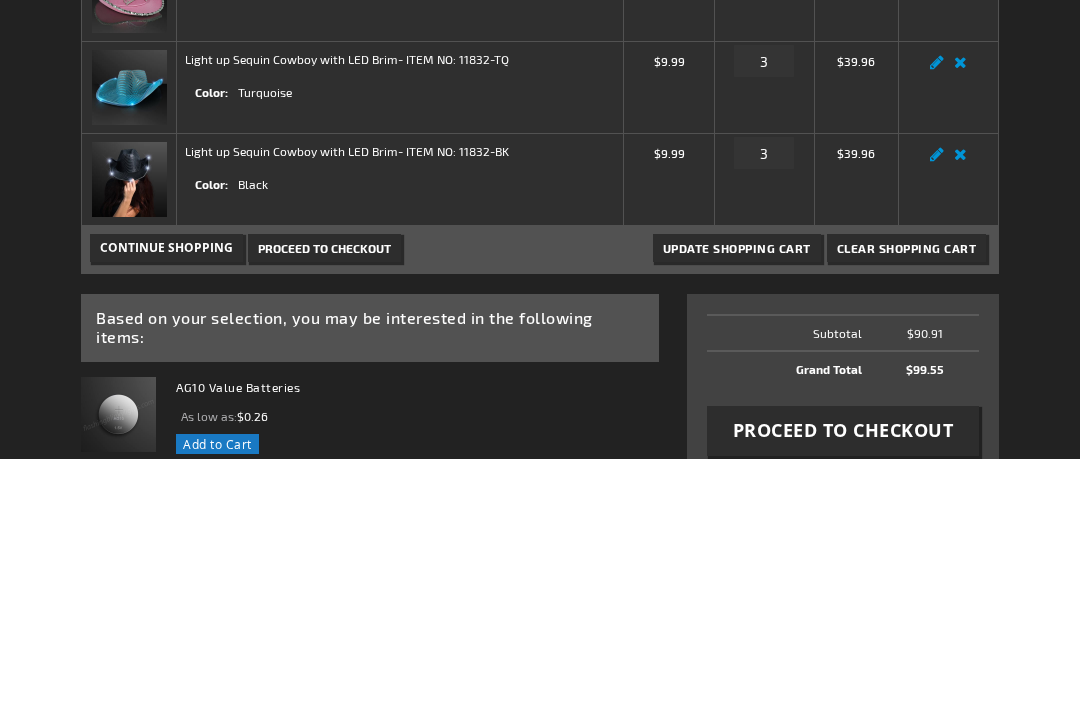 click on "Update Shopping Cart" at bounding box center (737, 497) 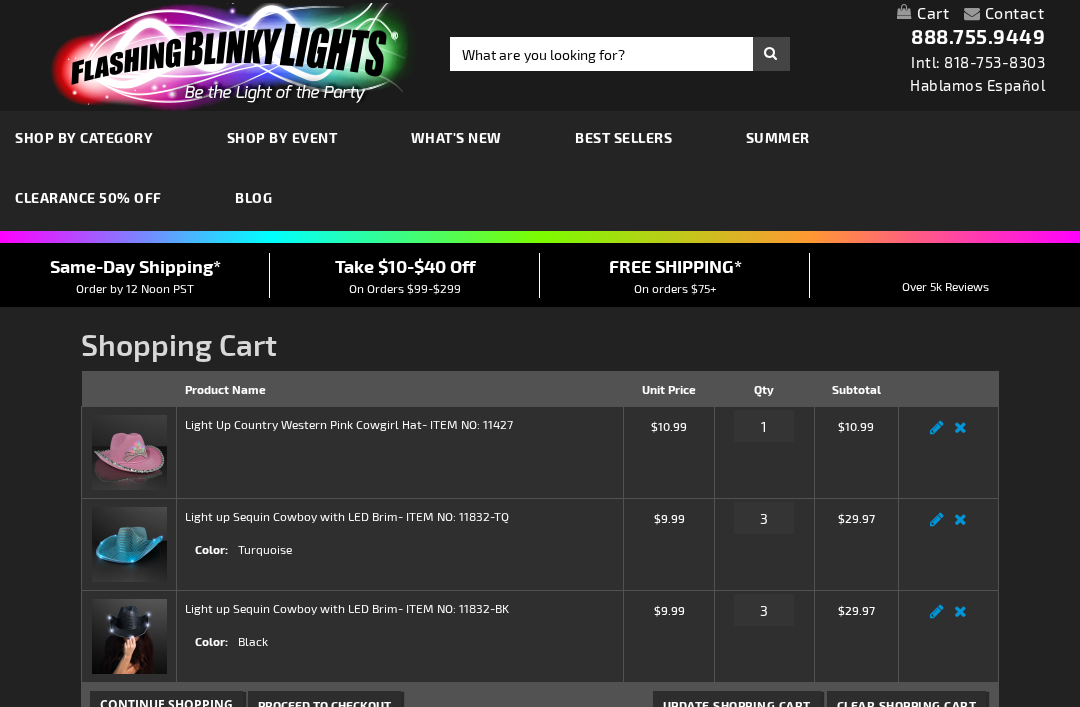 scroll, scrollTop: 34, scrollLeft: 0, axis: vertical 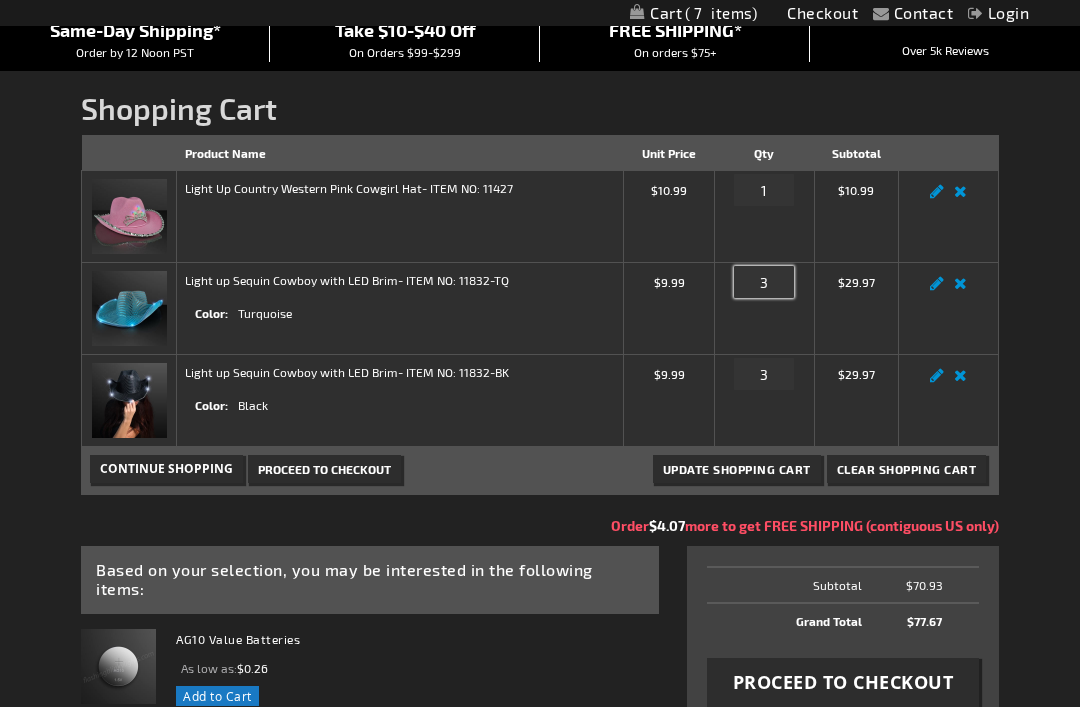 click on "3" at bounding box center (764, 282) 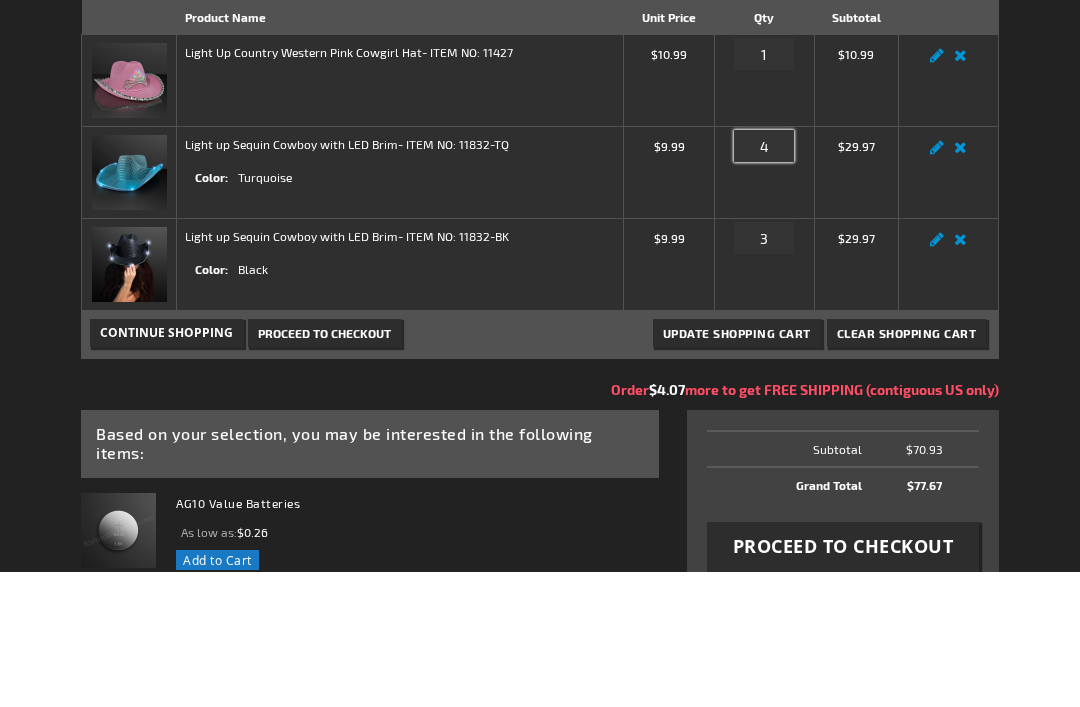 type on "4" 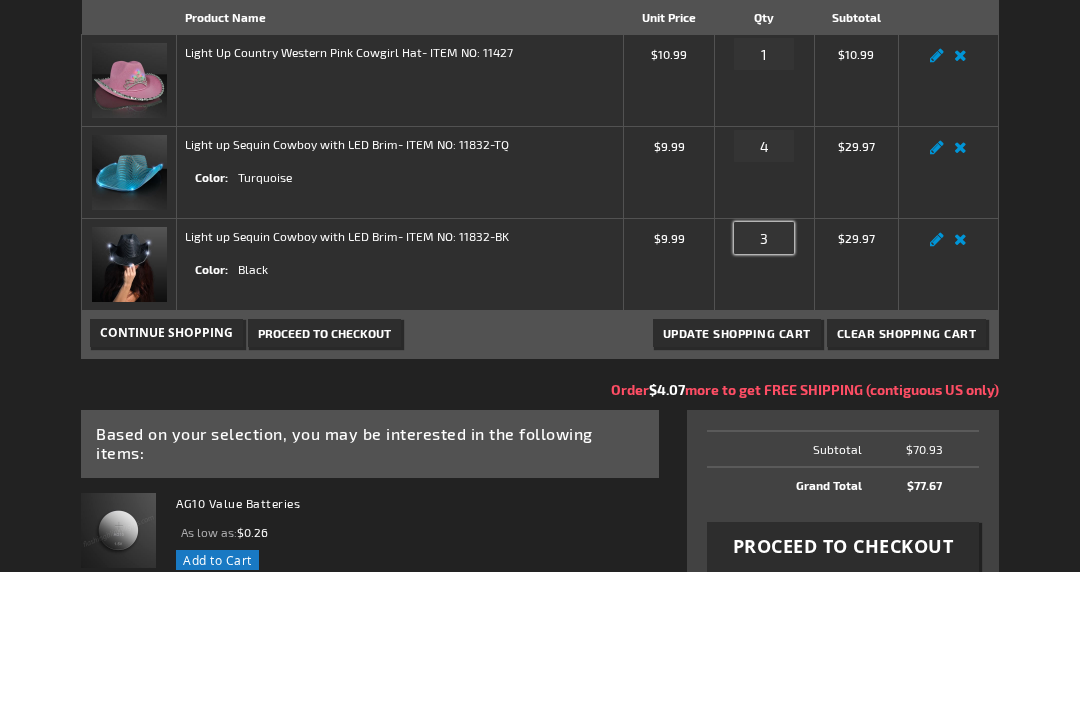 click on "3" at bounding box center [764, 374] 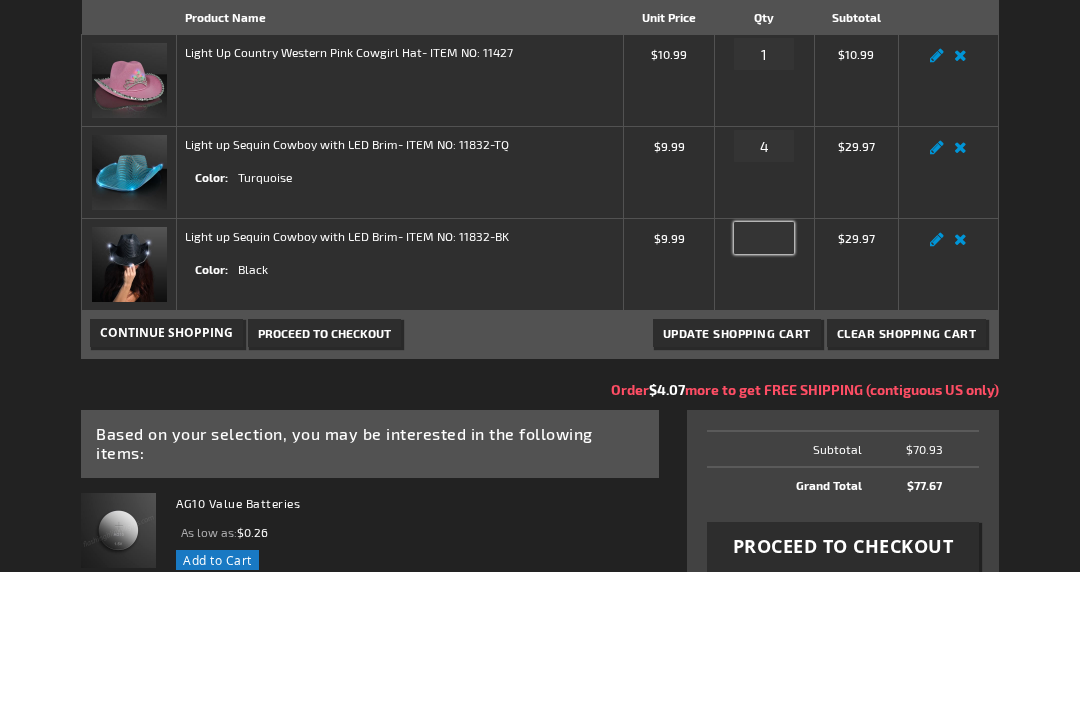 type on "5" 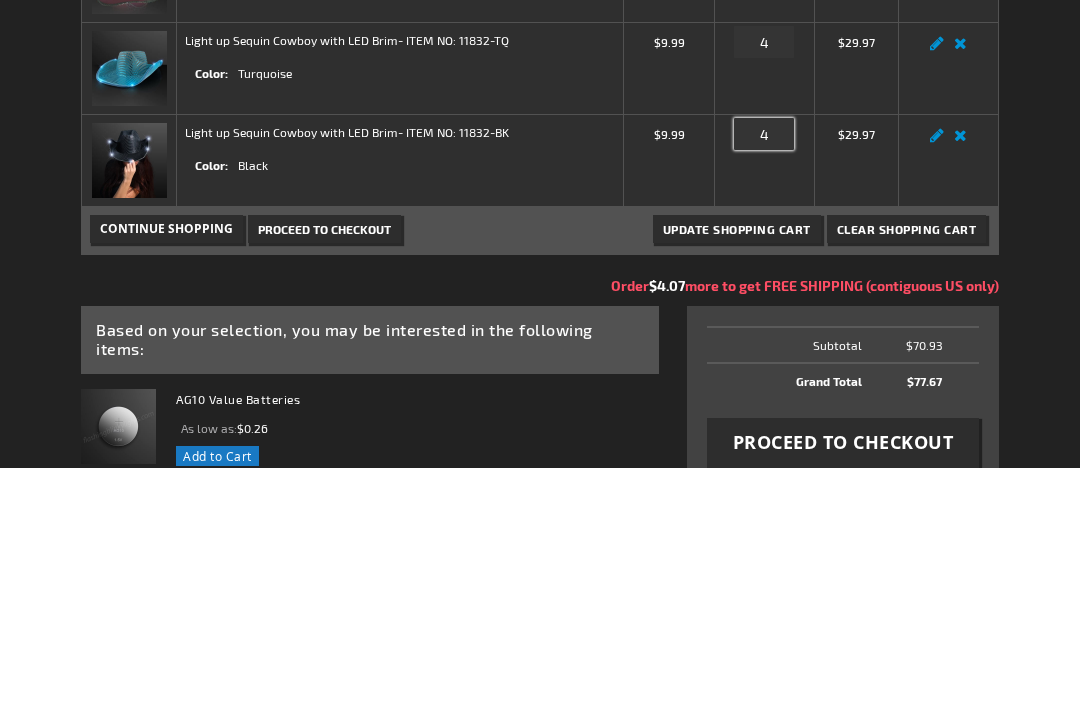 type on "4" 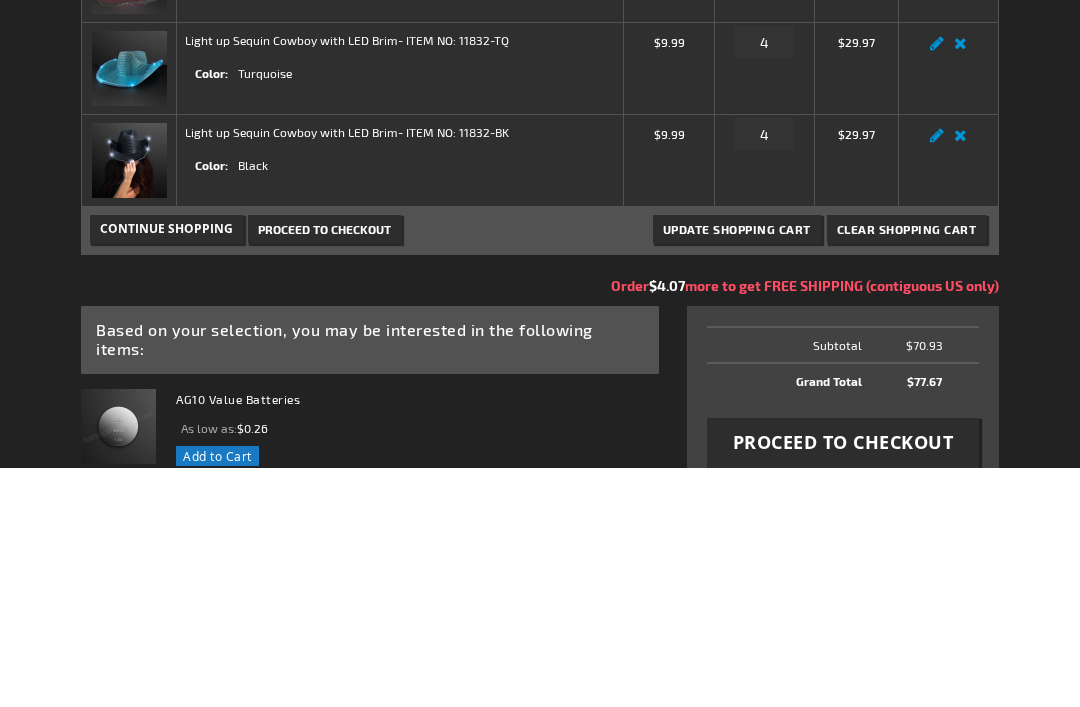 click on "Update Shopping Cart" at bounding box center [737, 469] 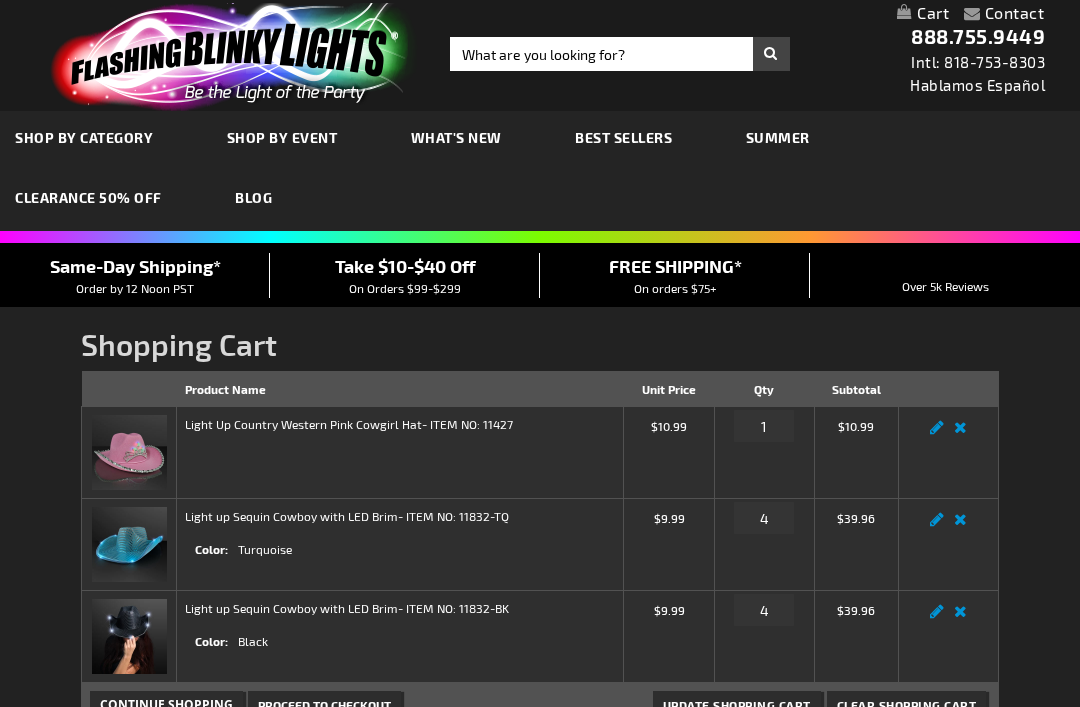 scroll, scrollTop: 0, scrollLeft: 0, axis: both 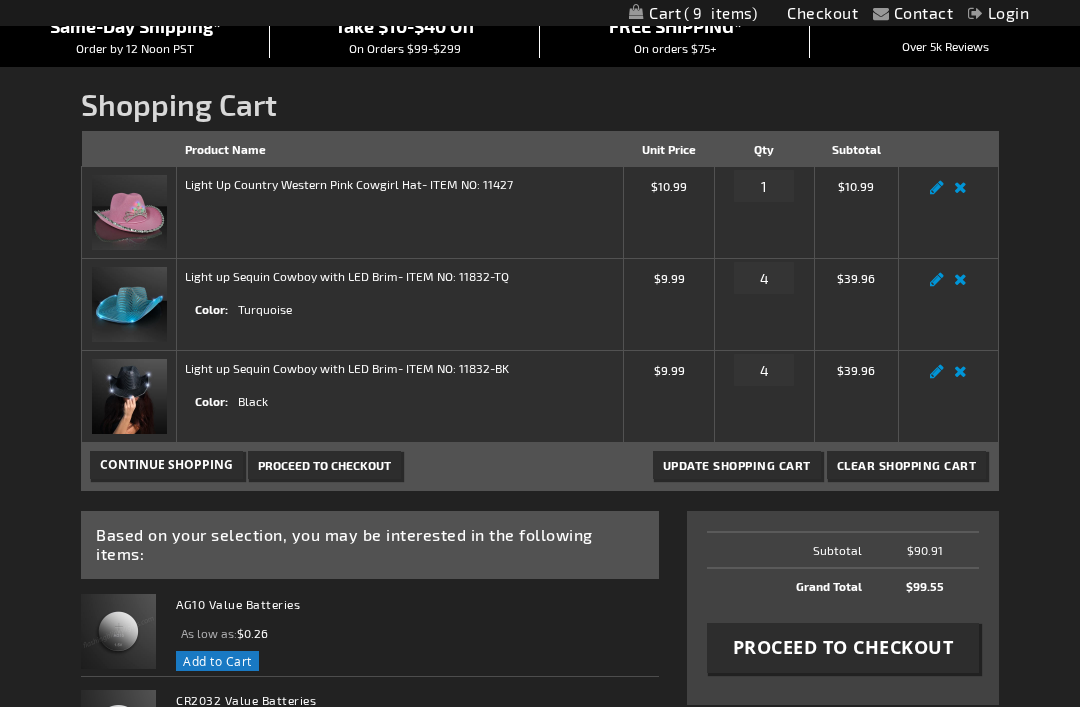 click on "Proceed to Checkout" at bounding box center [843, 647] 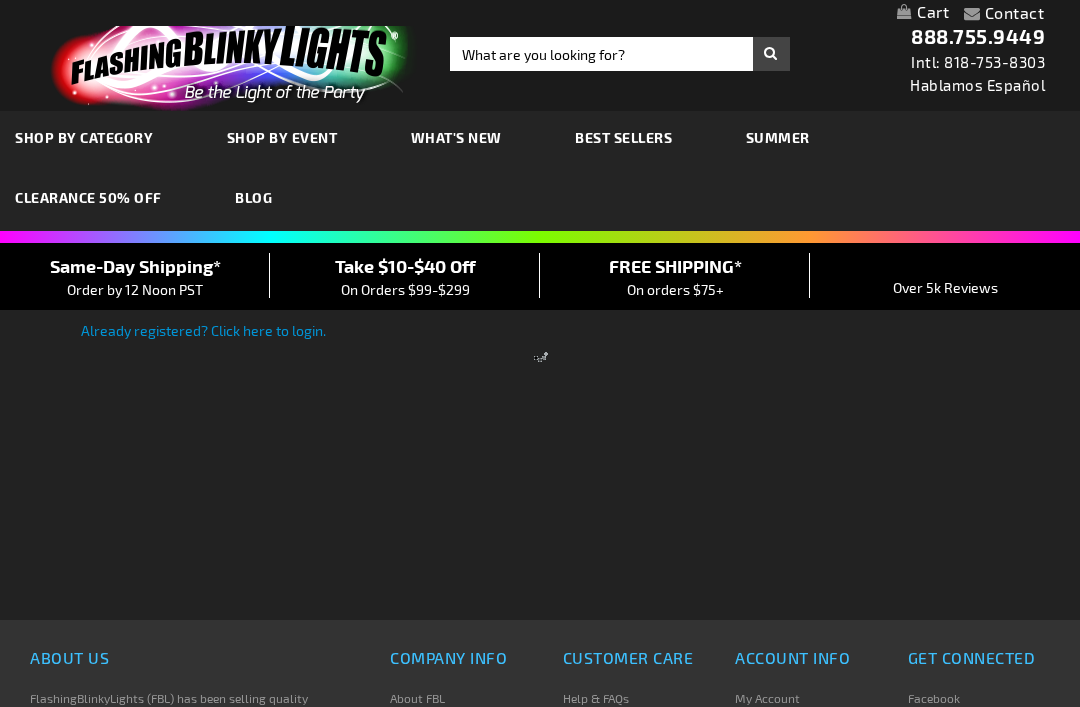 scroll, scrollTop: 0, scrollLeft: 0, axis: both 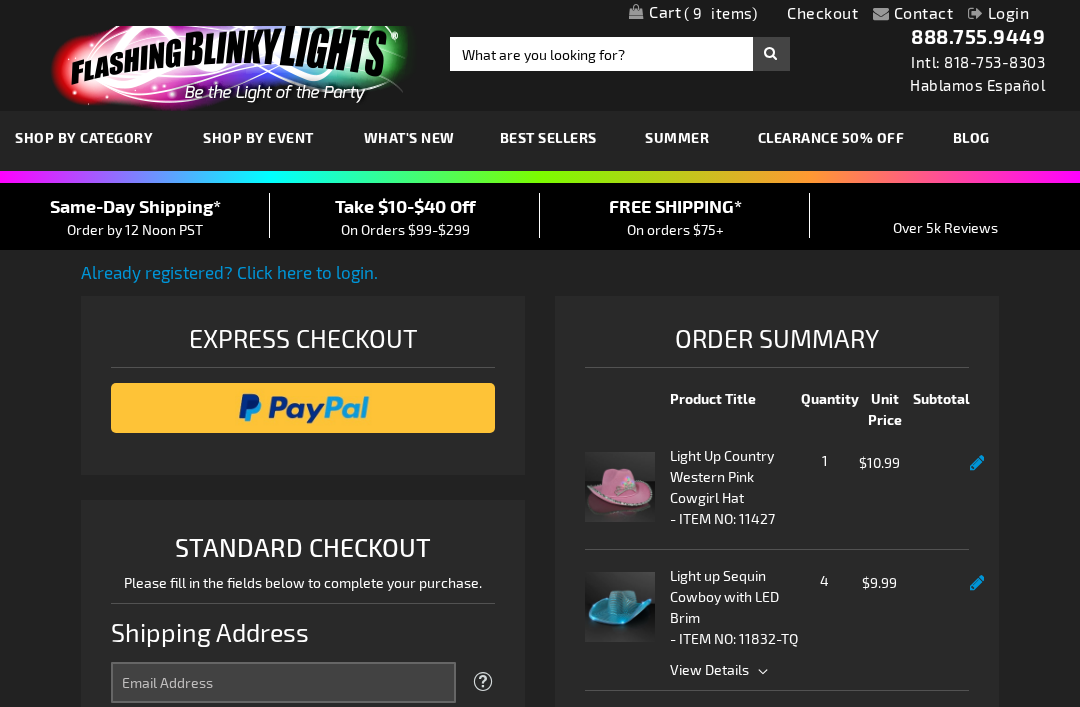 select on "US" 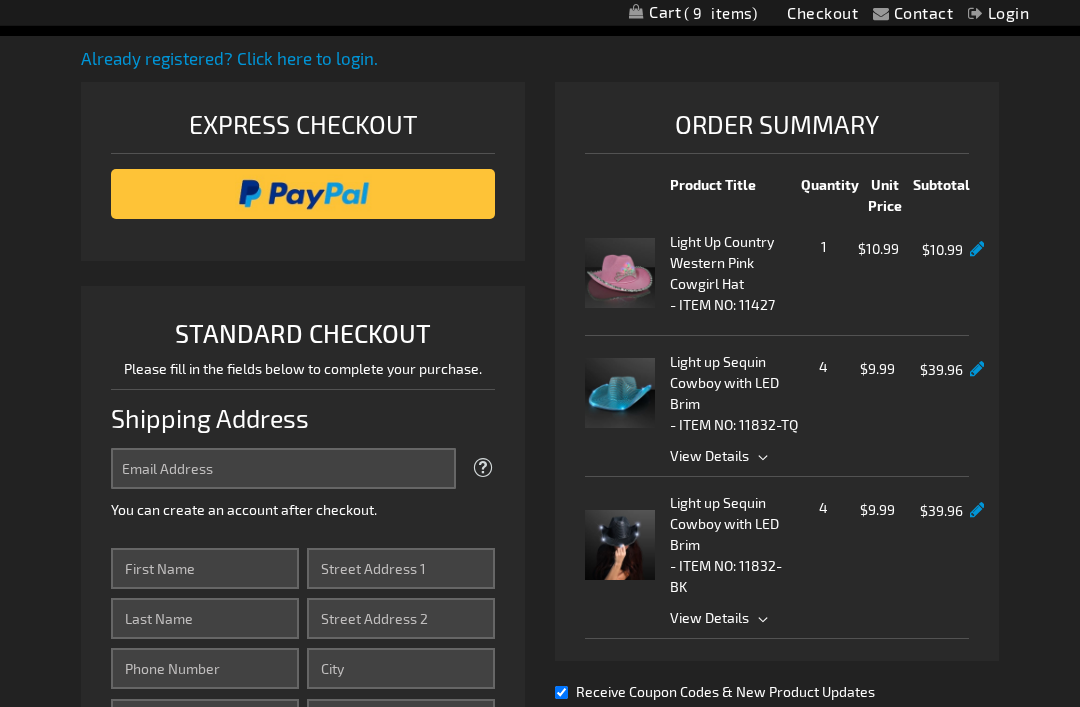 scroll, scrollTop: 214, scrollLeft: 0, axis: vertical 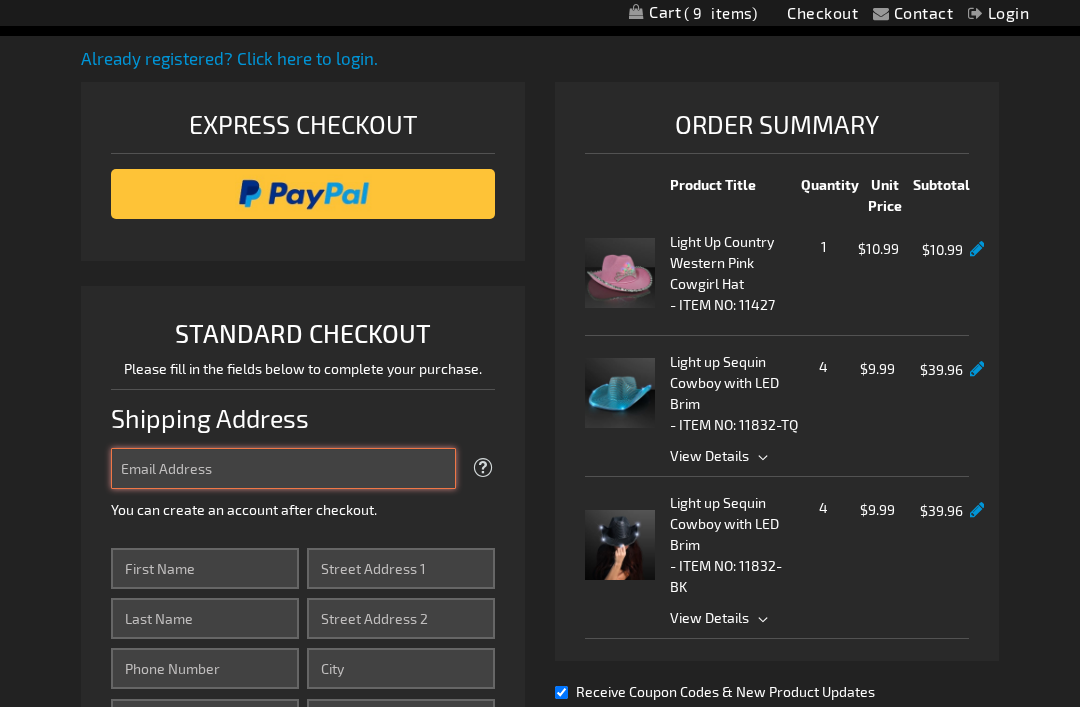 click on "Email Address" at bounding box center (283, 468) 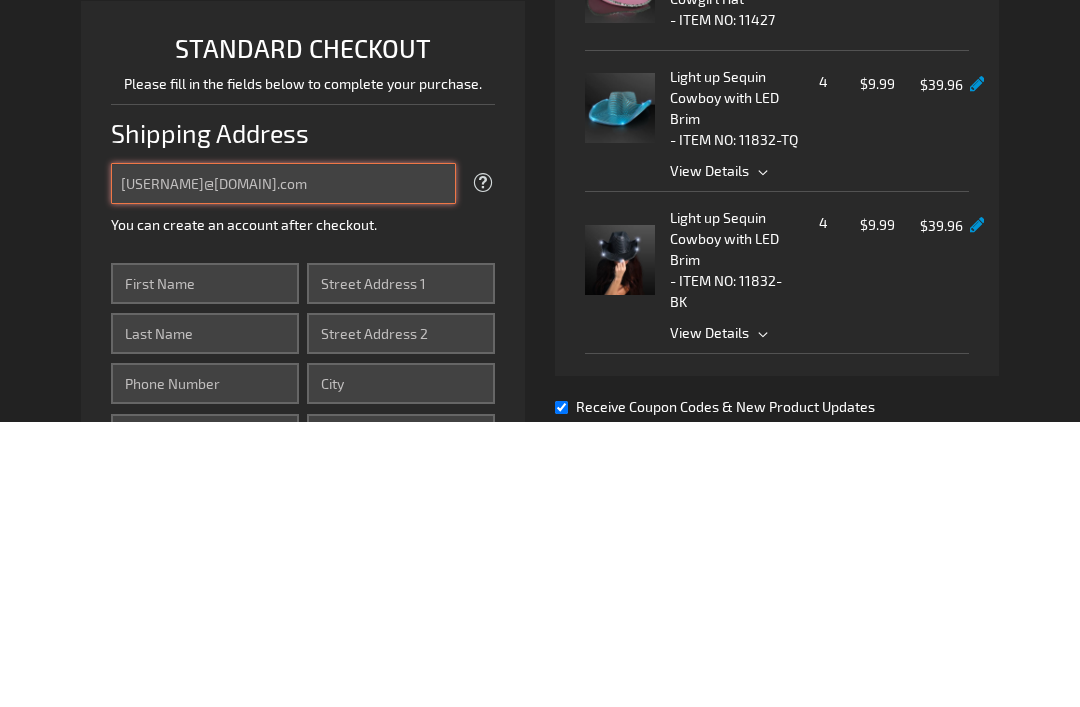 type on "[USERNAME]@[DOMAIN].com" 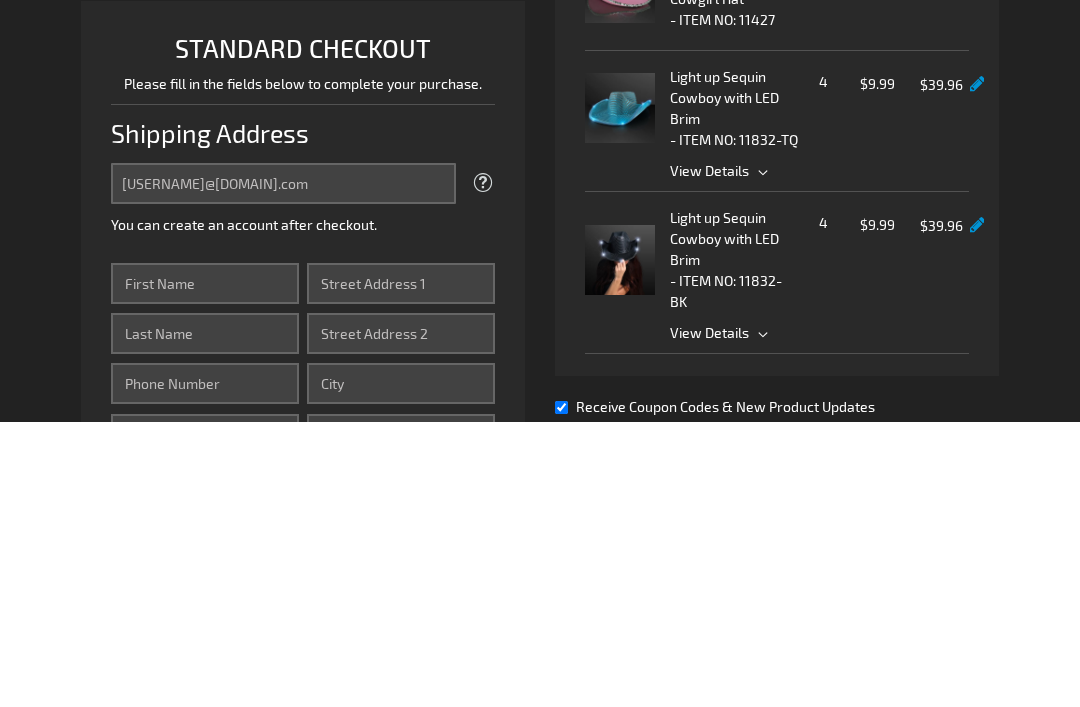 scroll, scrollTop: 499, scrollLeft: 0, axis: vertical 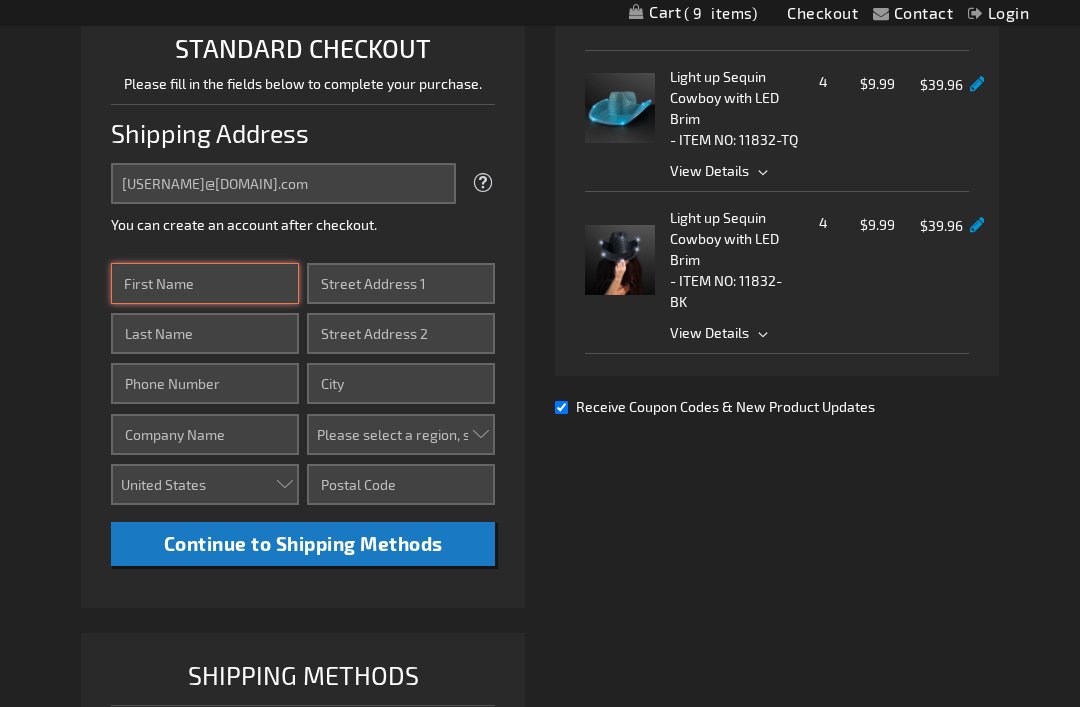 click on "First Name" at bounding box center (205, 283) 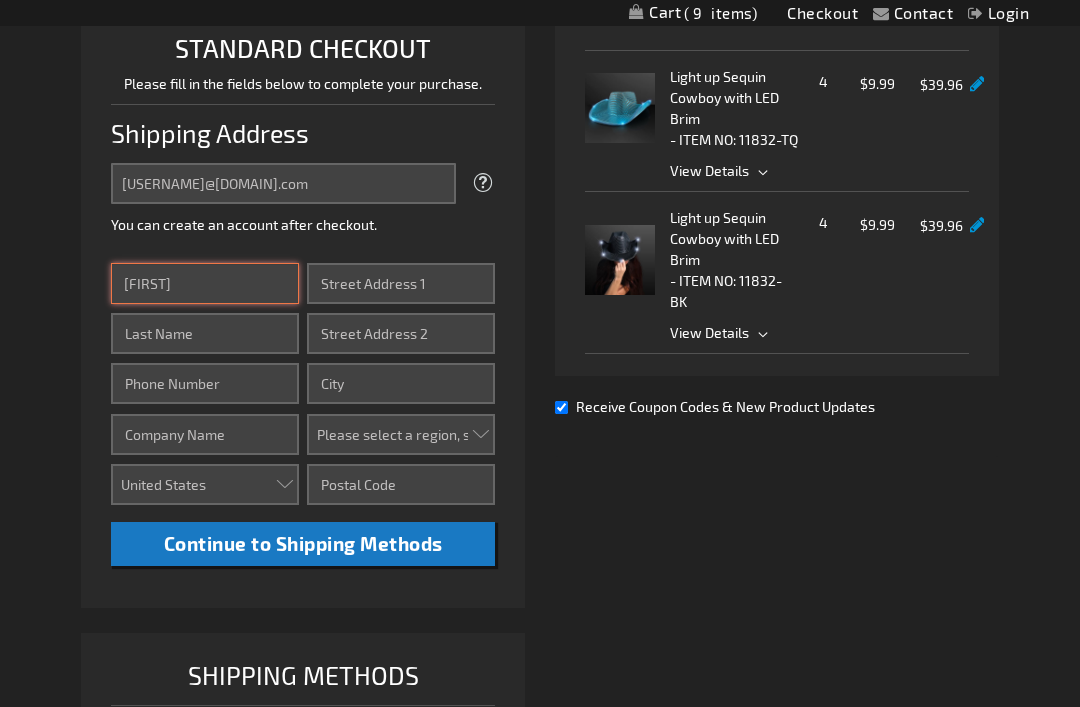 type on "[FIRST]" 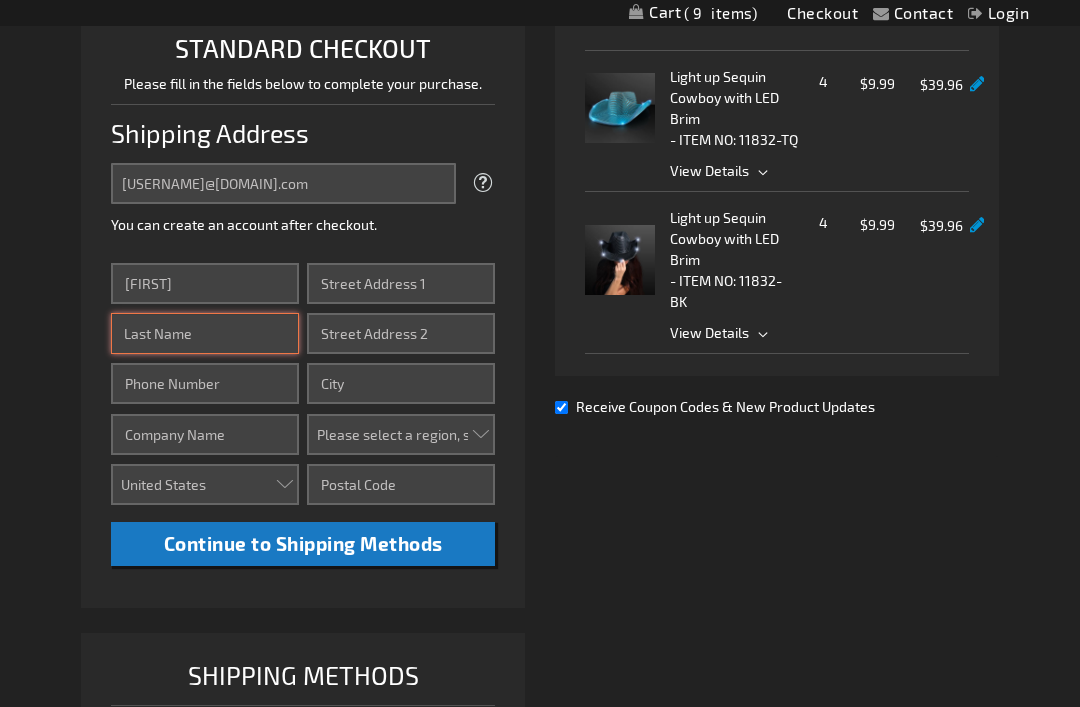 click on "Last Name" at bounding box center (205, 333) 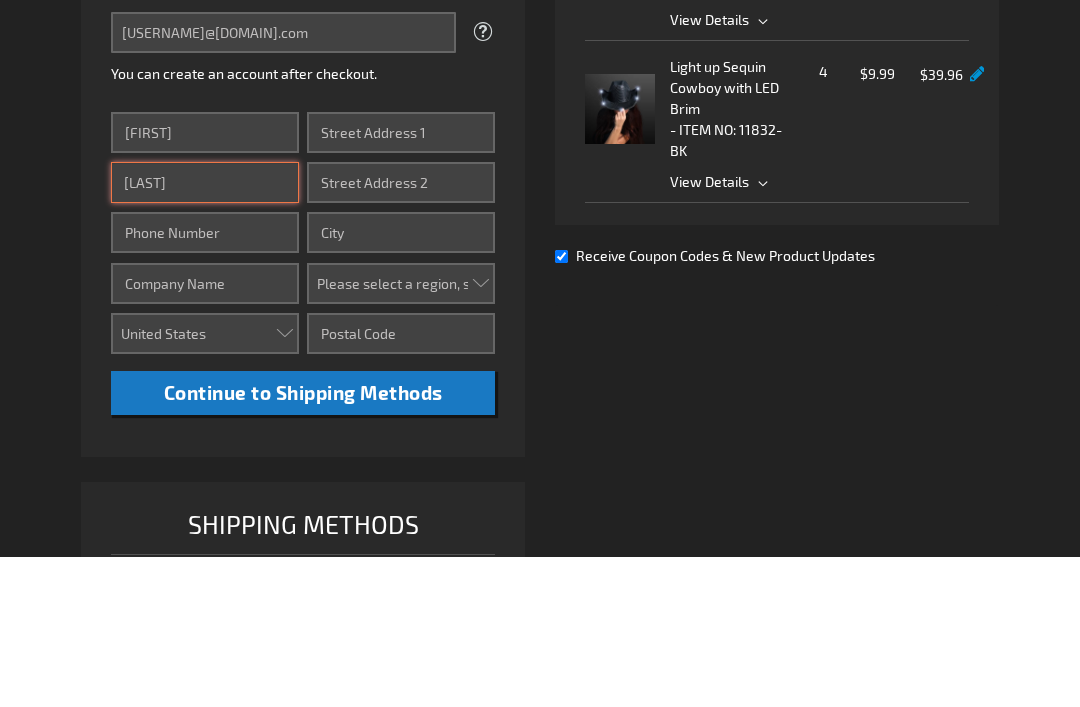 type on "[LAST]" 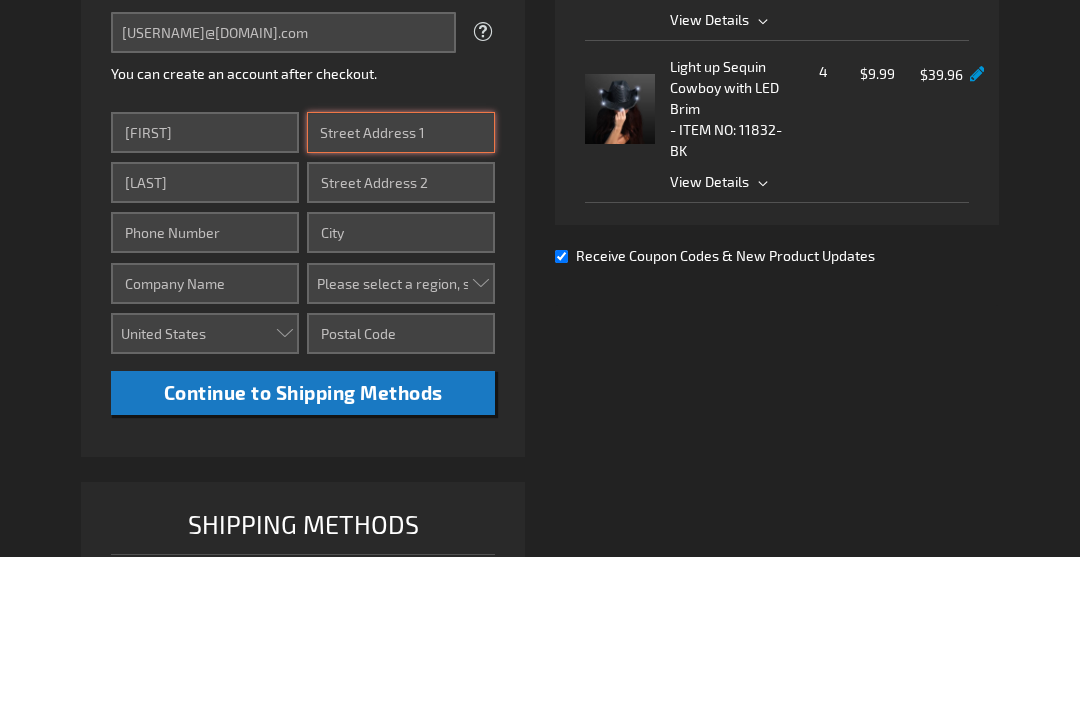 click on "Street Address: Line 1" at bounding box center [401, 283] 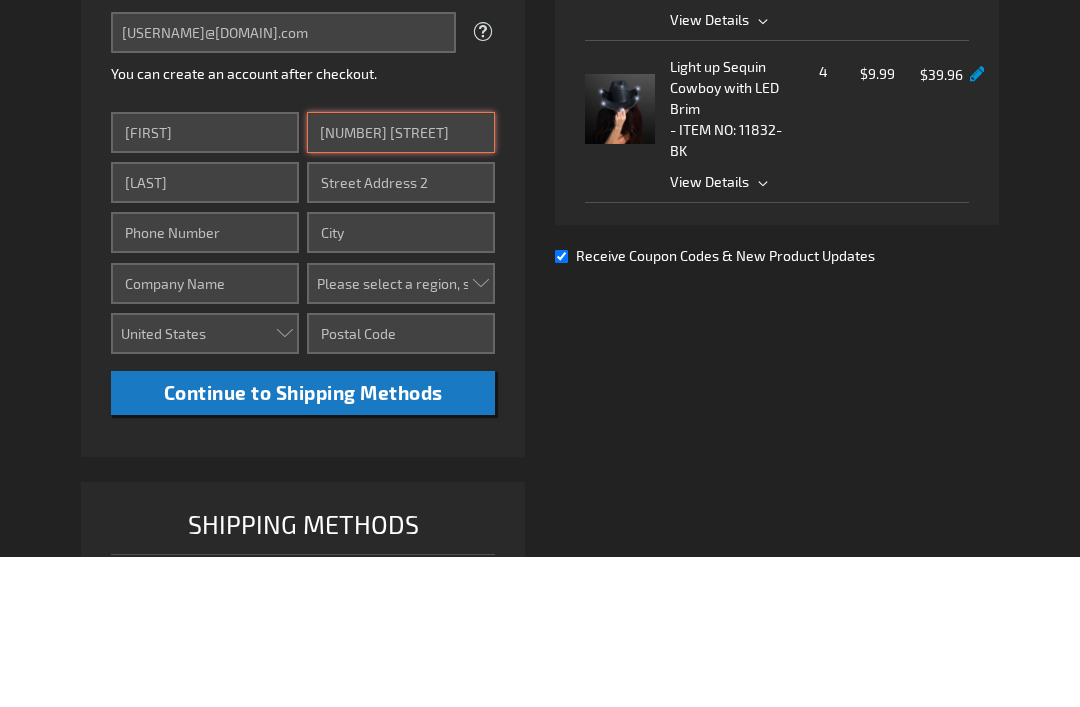 type on "[NUMBER] [STREET]" 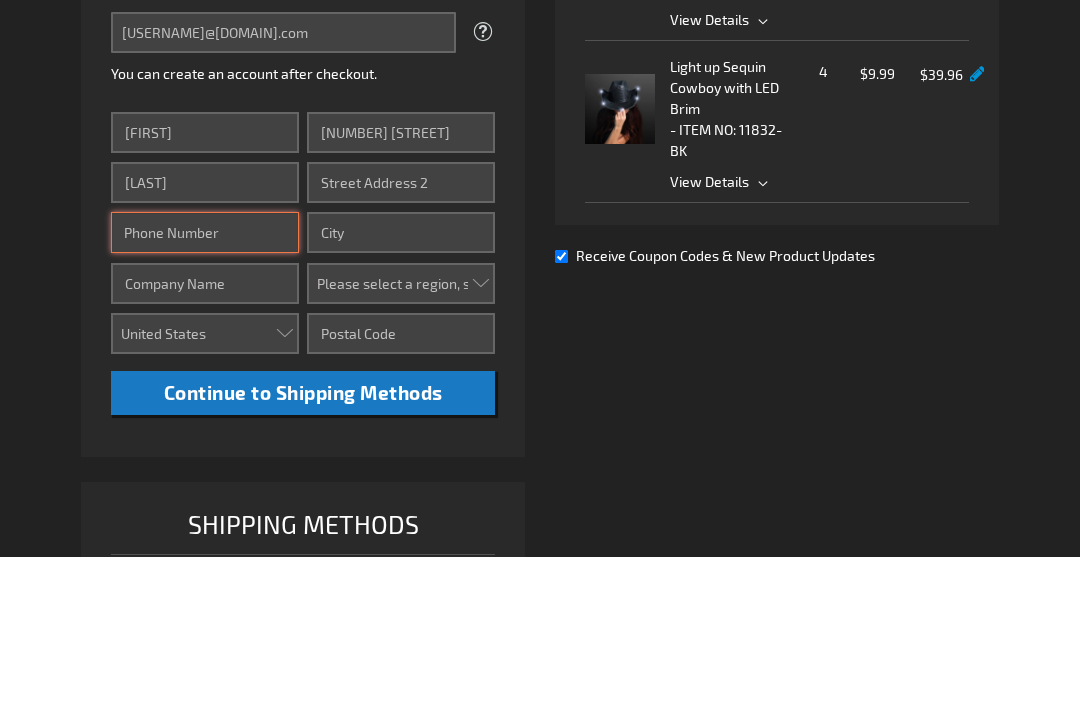 click on "Phone Number" at bounding box center [205, 383] 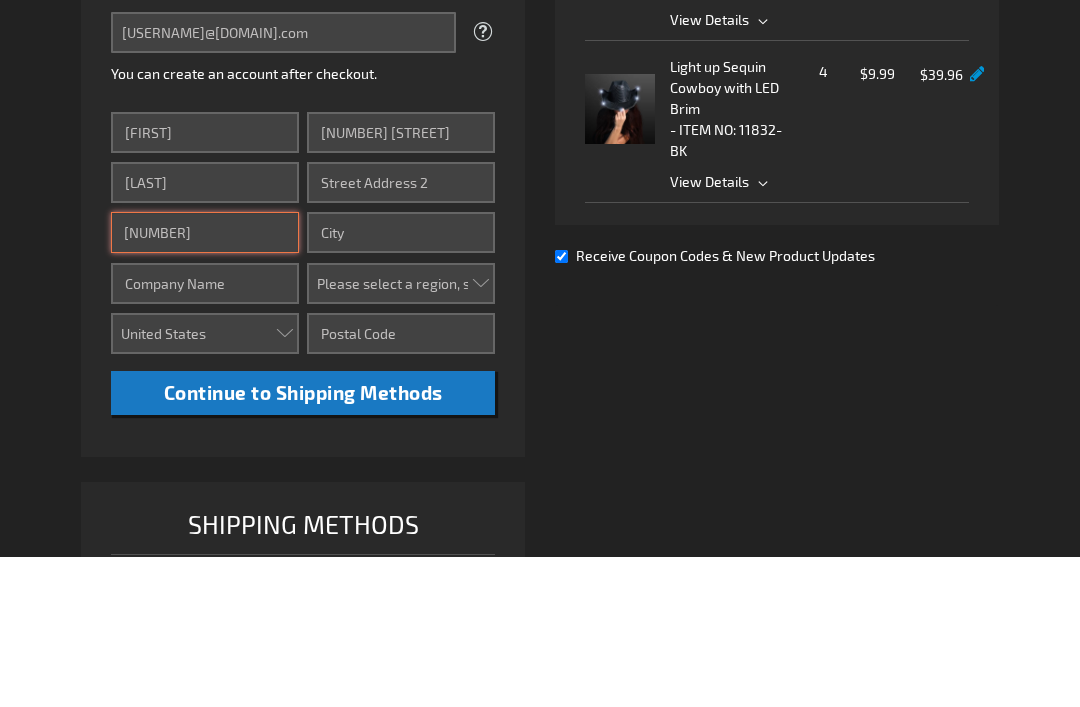 type on "[NUMBER]" 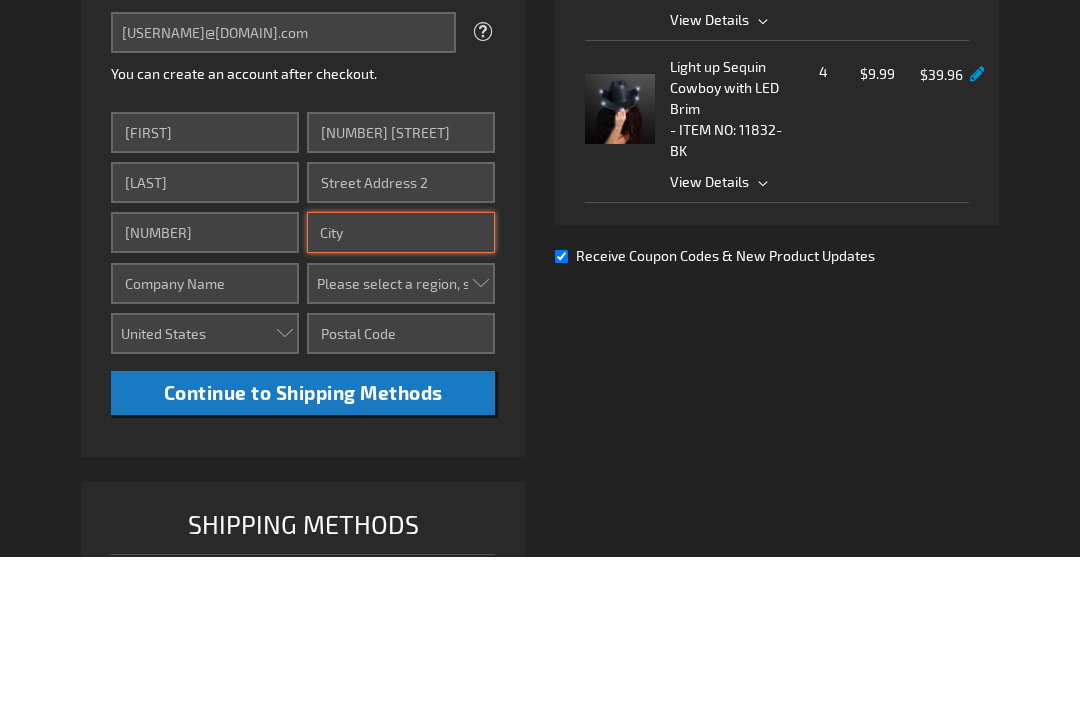 click on "City" at bounding box center [401, 383] 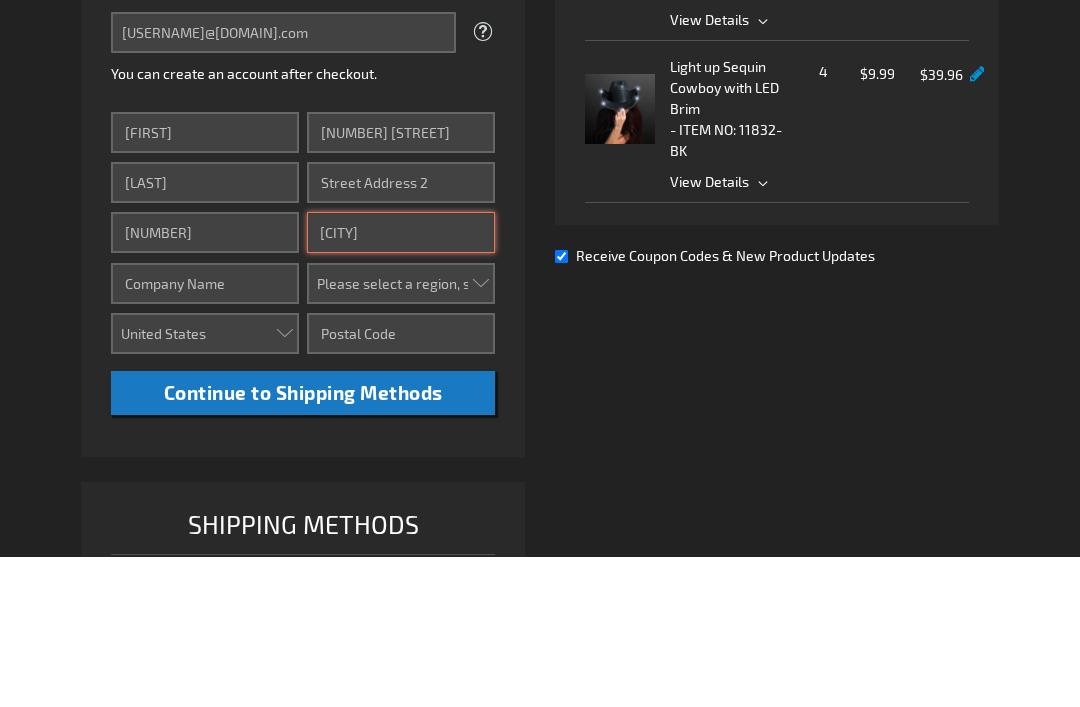 type on "[CITY]" 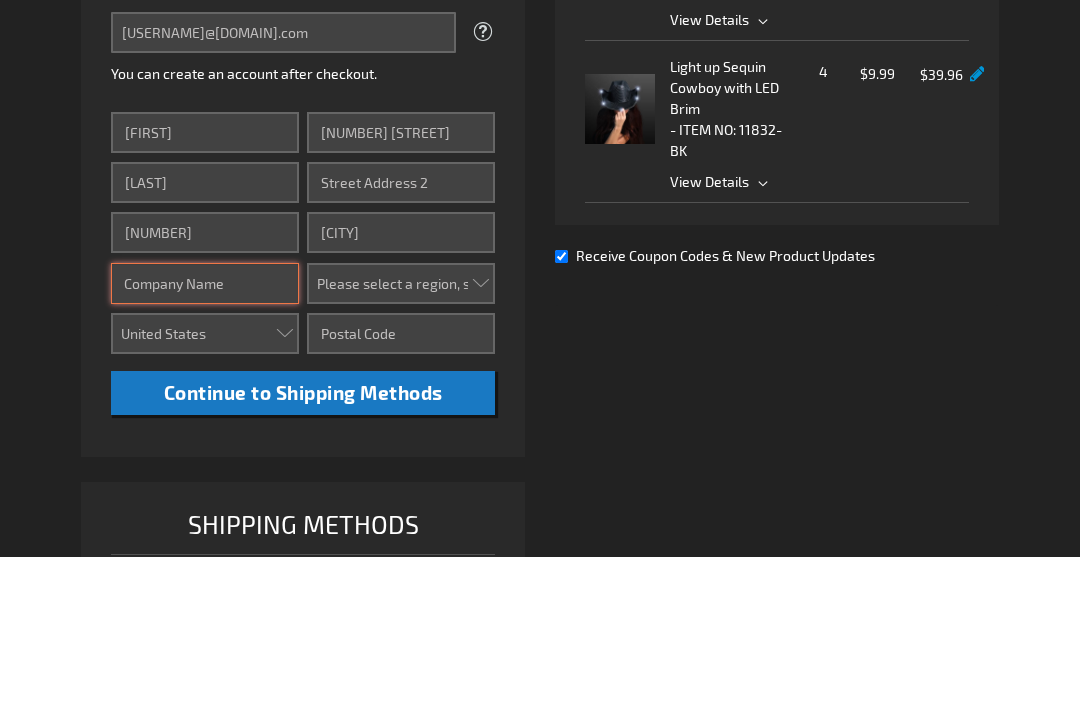 click on "Company" at bounding box center [205, 434] 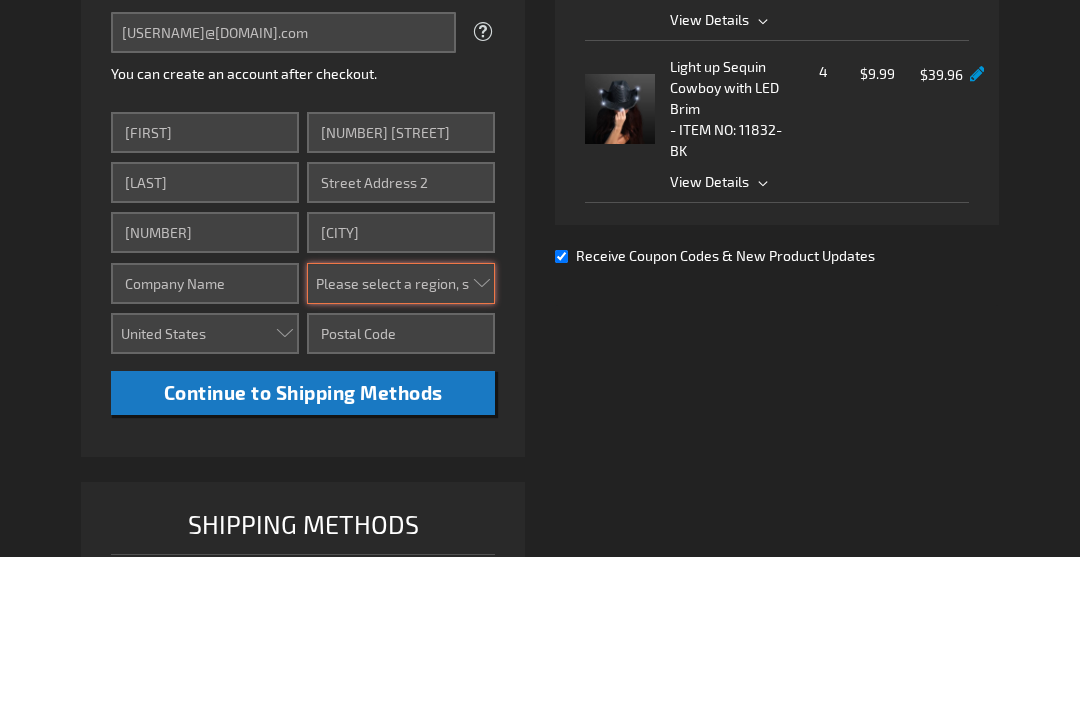 click on "Please select a region, state or province. Alabama Alaska Arizona Arkansas California Colorado Connecticut Delaware District of Columbia Florida Georgia Hawaii Idaho Illinois Indiana Iowa Kansas Kentucky Louisiana Maine Maryland Massachusetts Michigan Minnesota Mississippi Missouri Montana Nebraska Nevada New Hampshire New Jersey New Mexico New York North Carolina North Dakota Ohio Oklahoma Oregon Pennsylvania Puerto Rico Rhode Island South Carolina South Dakota Tennessee Texas Utah Vermont Virgin Islands Virginia Washington West Virginia Wisconsin Wyoming" at bounding box center (401, 434) 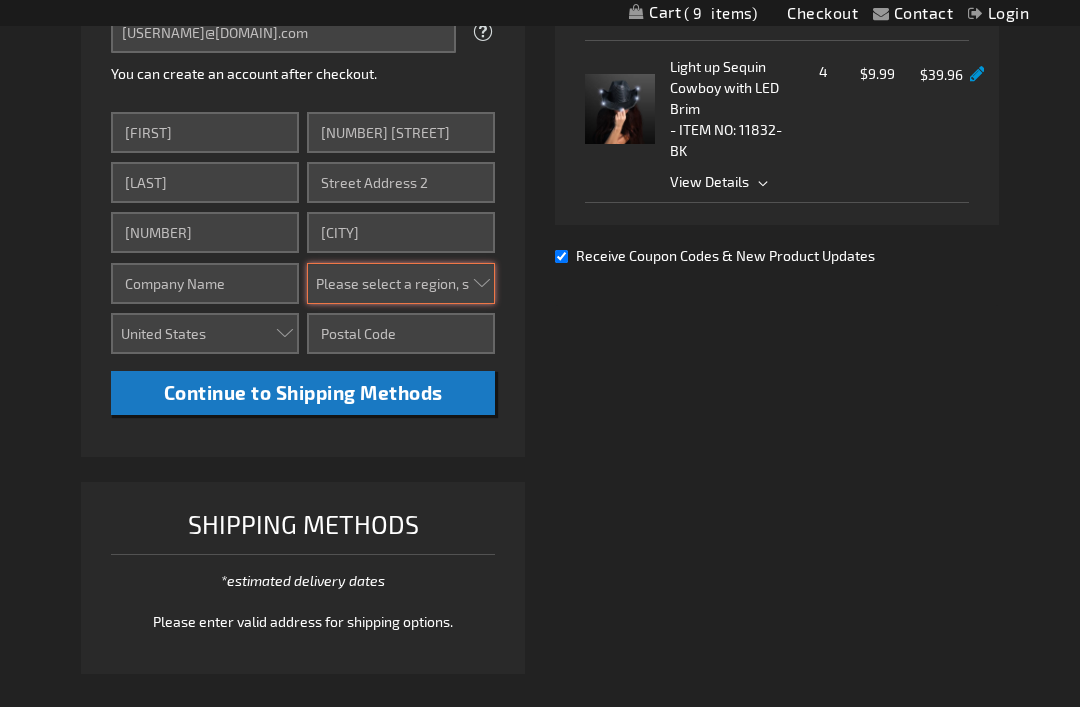select on "35" 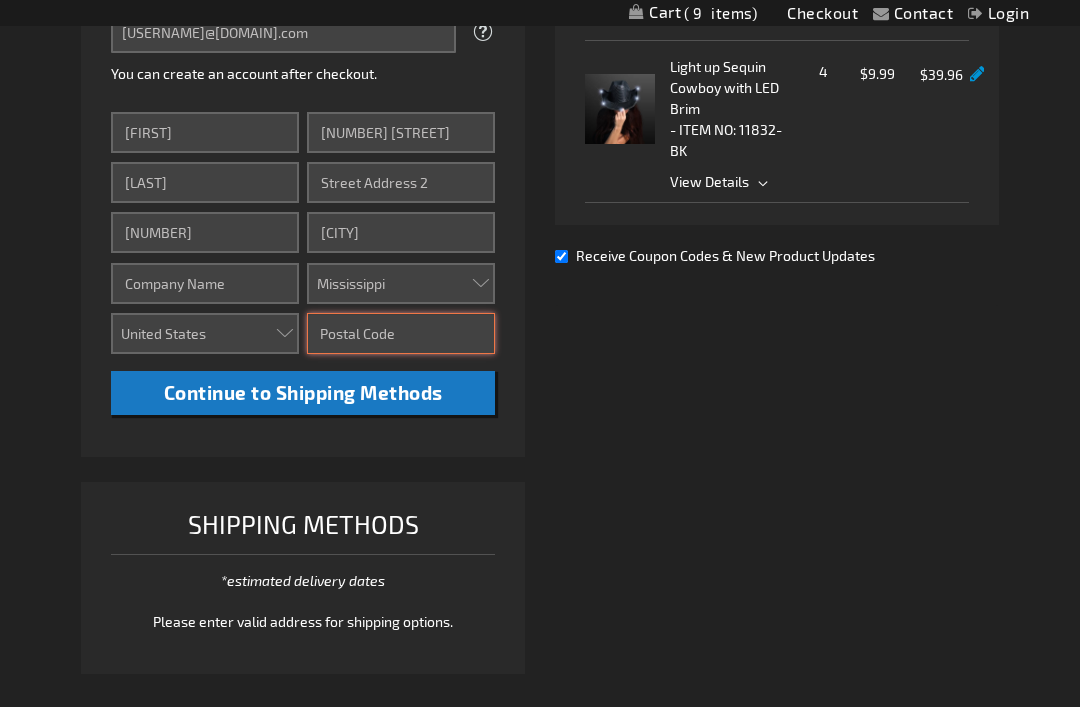 click on "Zip/Postal Code" at bounding box center [401, 333] 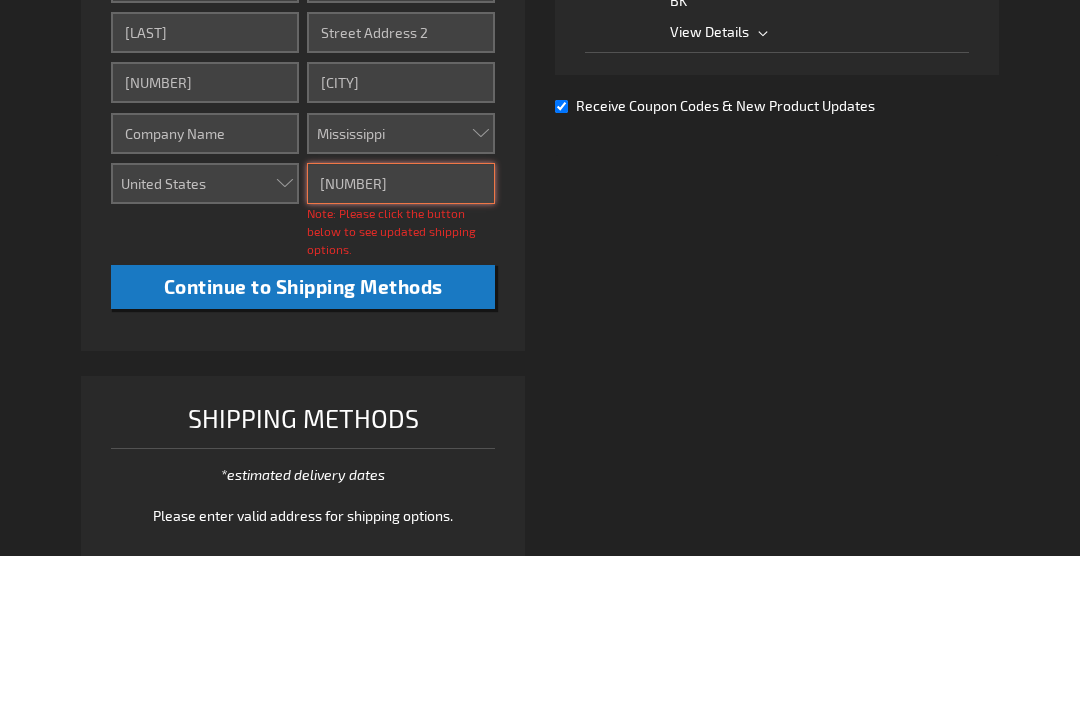 type on "[NUMBER]" 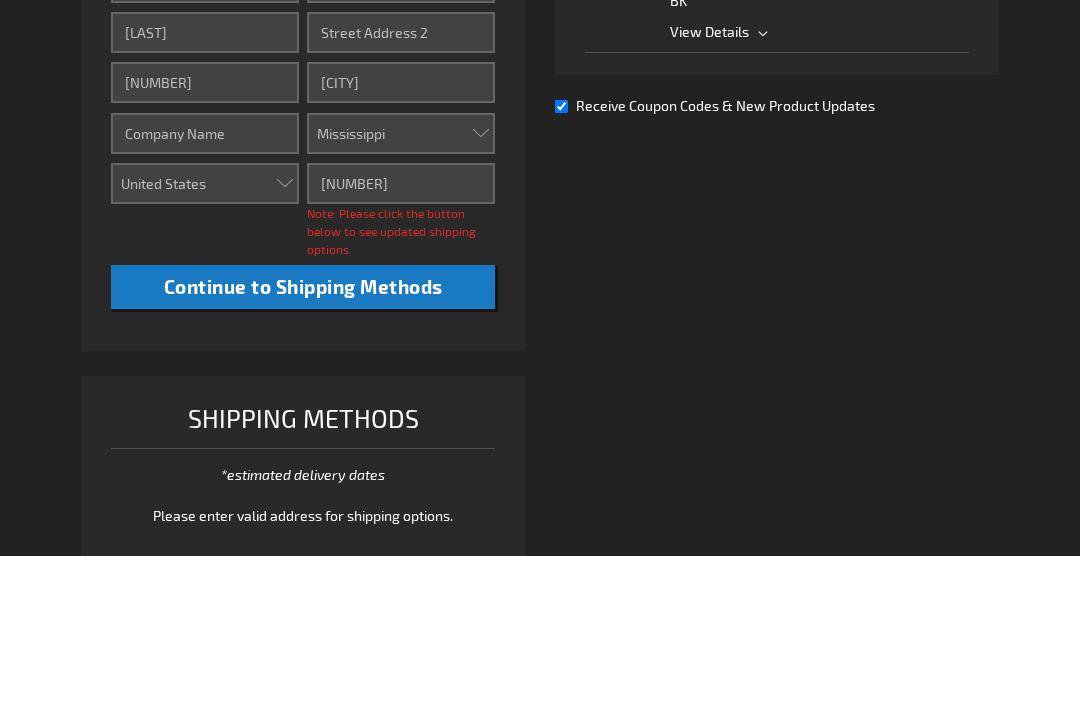 click on "Continue to Shipping Methods" at bounding box center (303, 437) 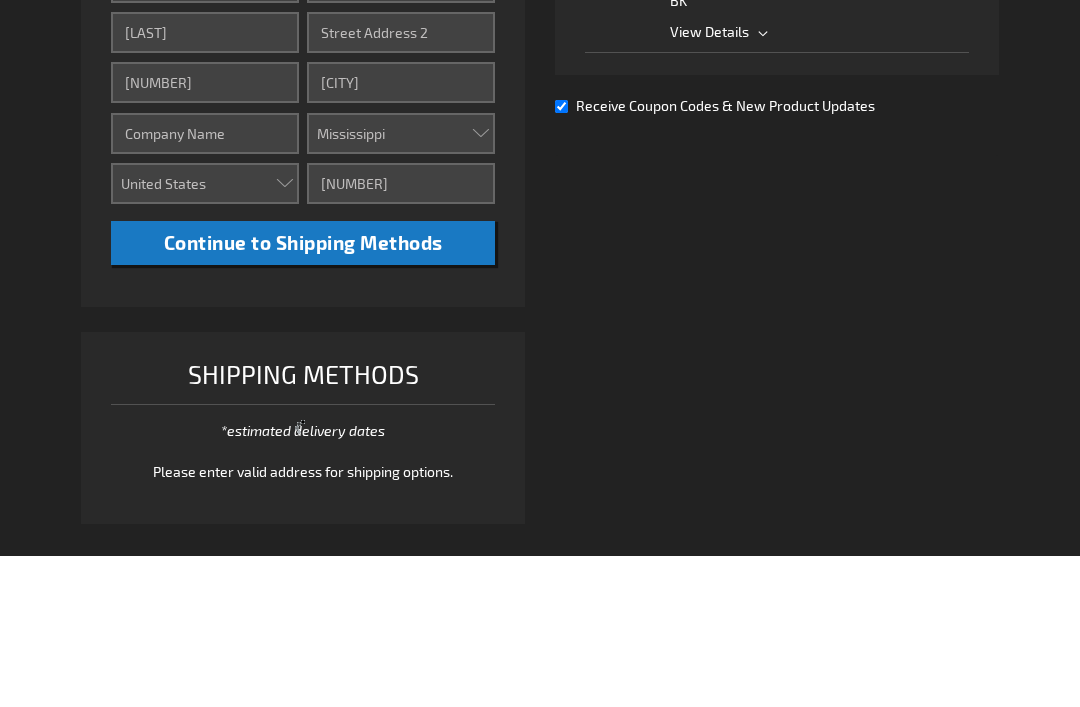 scroll, scrollTop: 801, scrollLeft: 0, axis: vertical 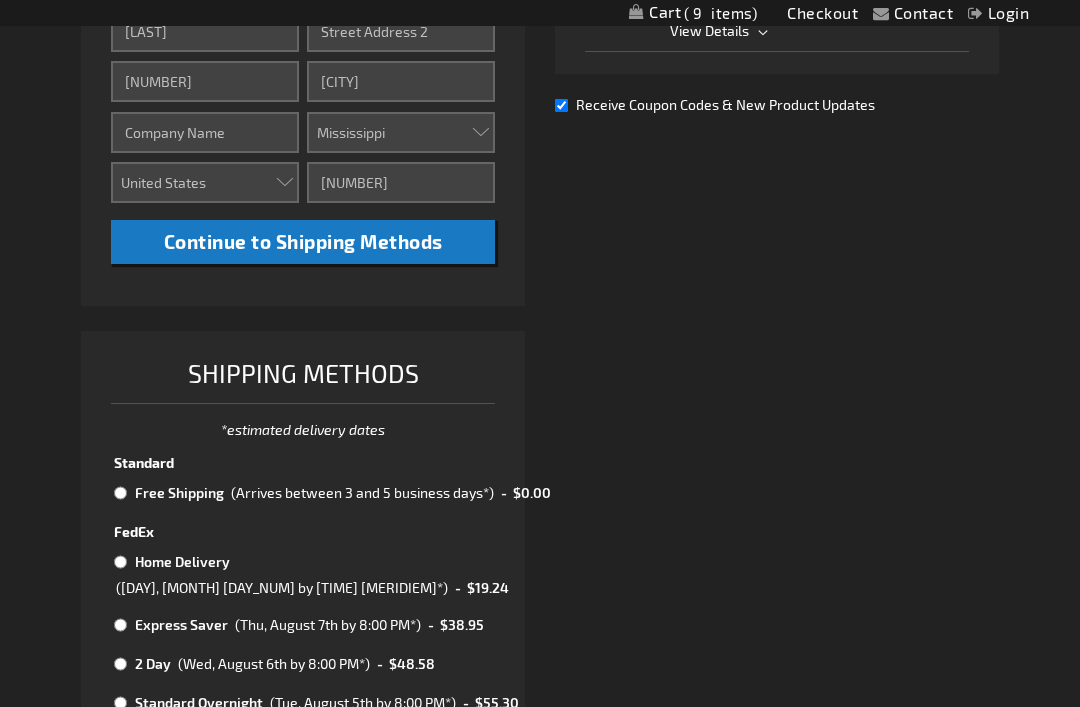 click at bounding box center [120, 493] 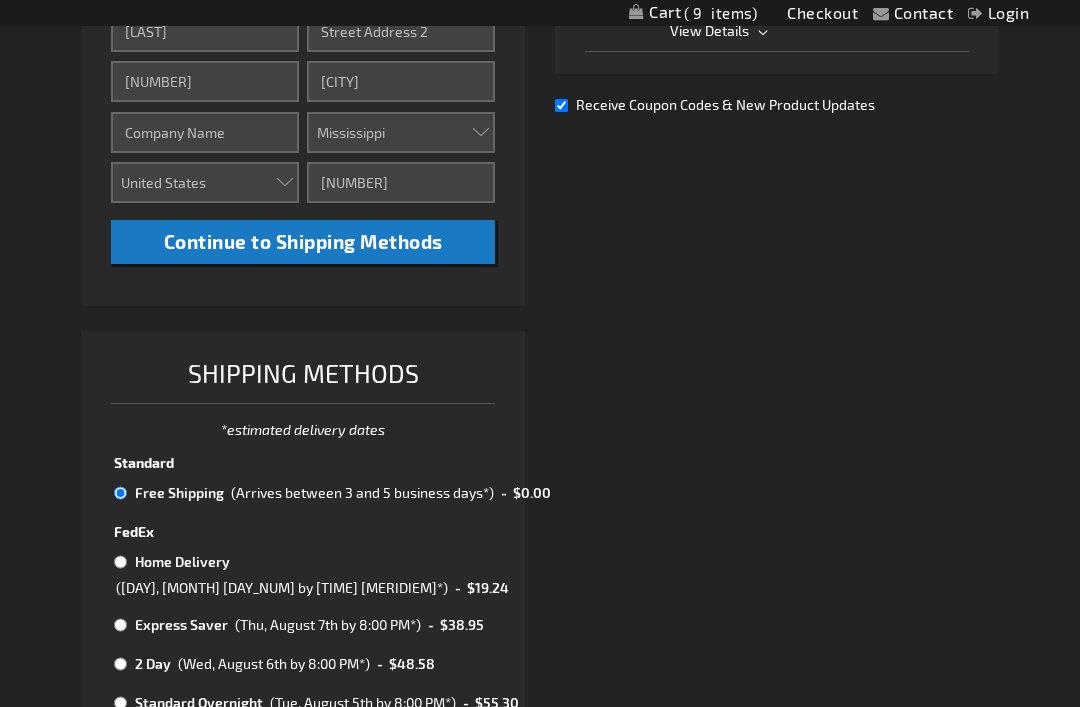 radio on "true" 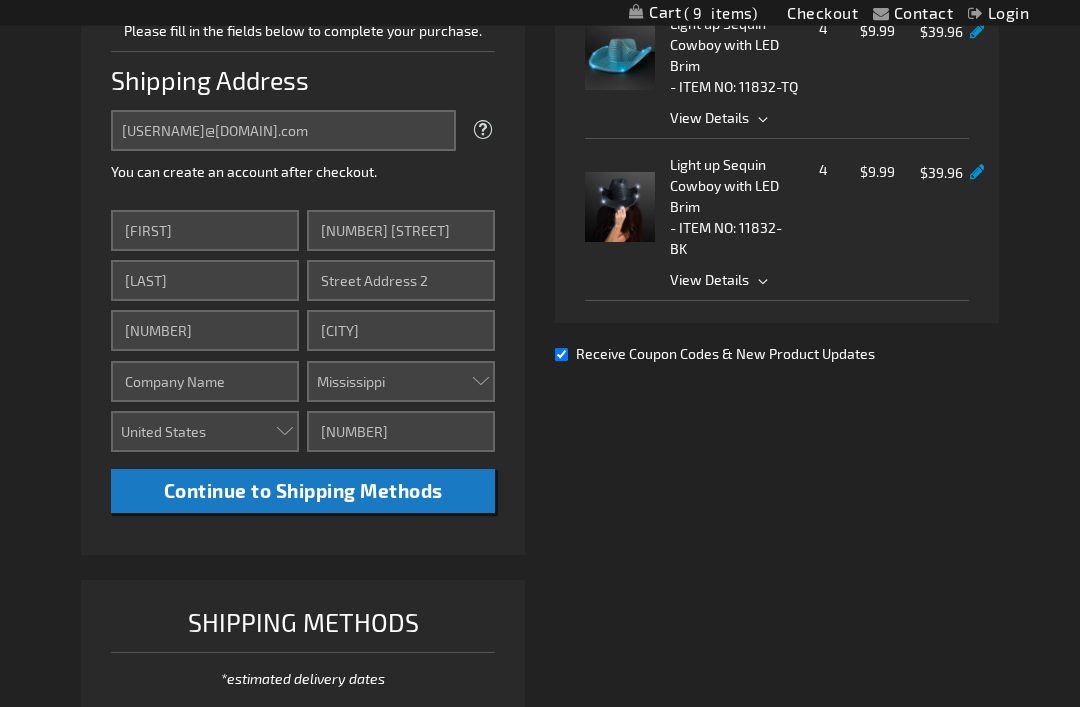 scroll, scrollTop: 542, scrollLeft: 0, axis: vertical 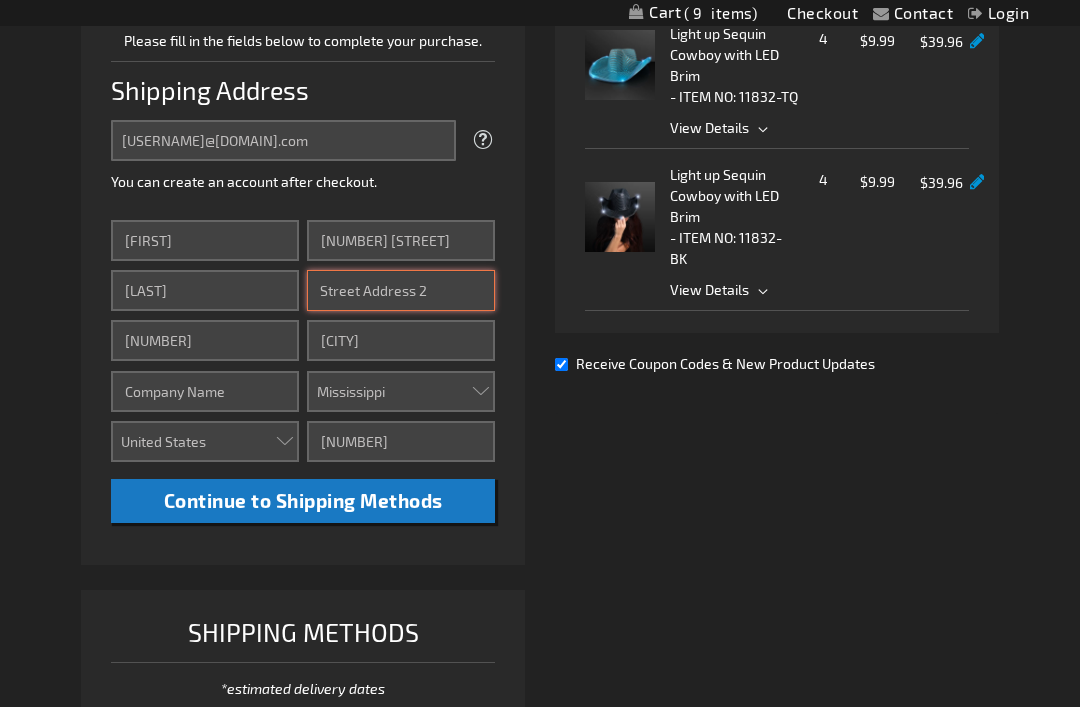 click on "Street Address: Line 2" at bounding box center (401, 290) 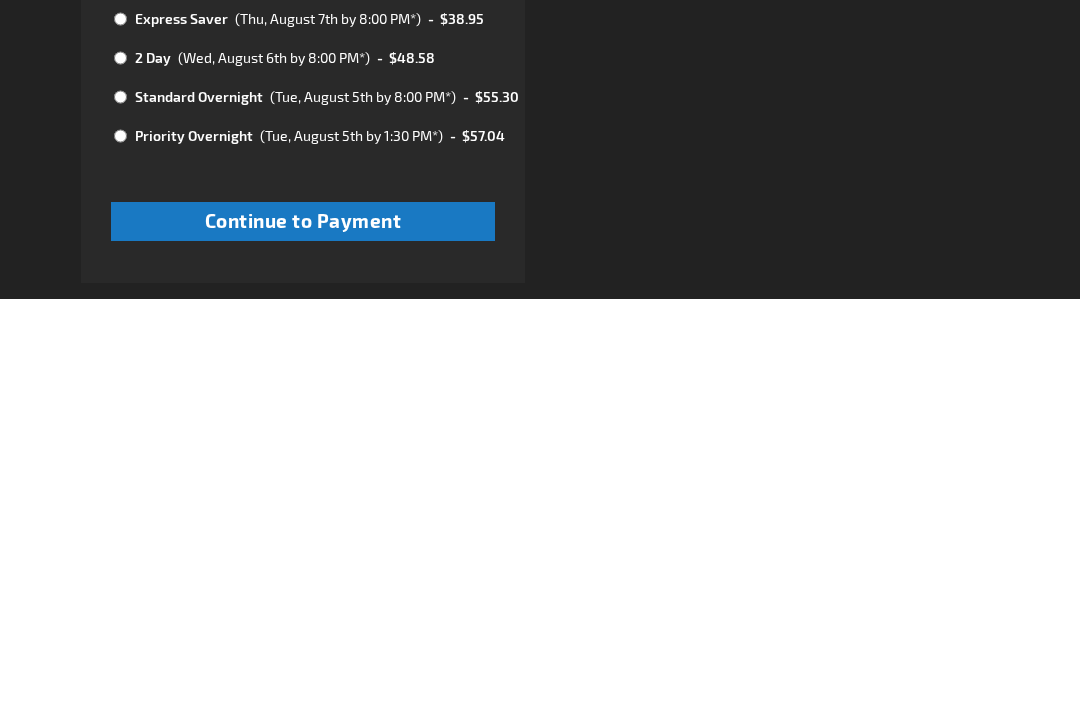 scroll, scrollTop: 1024, scrollLeft: 0, axis: vertical 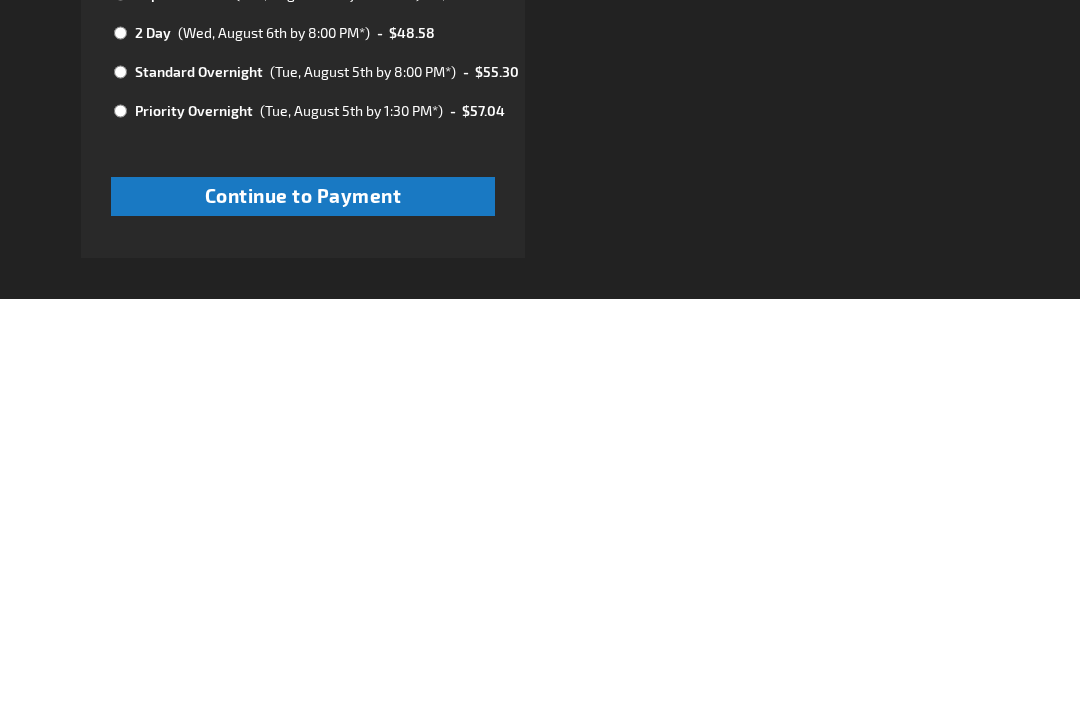 type on "[POSTAL_ADDRESS]" 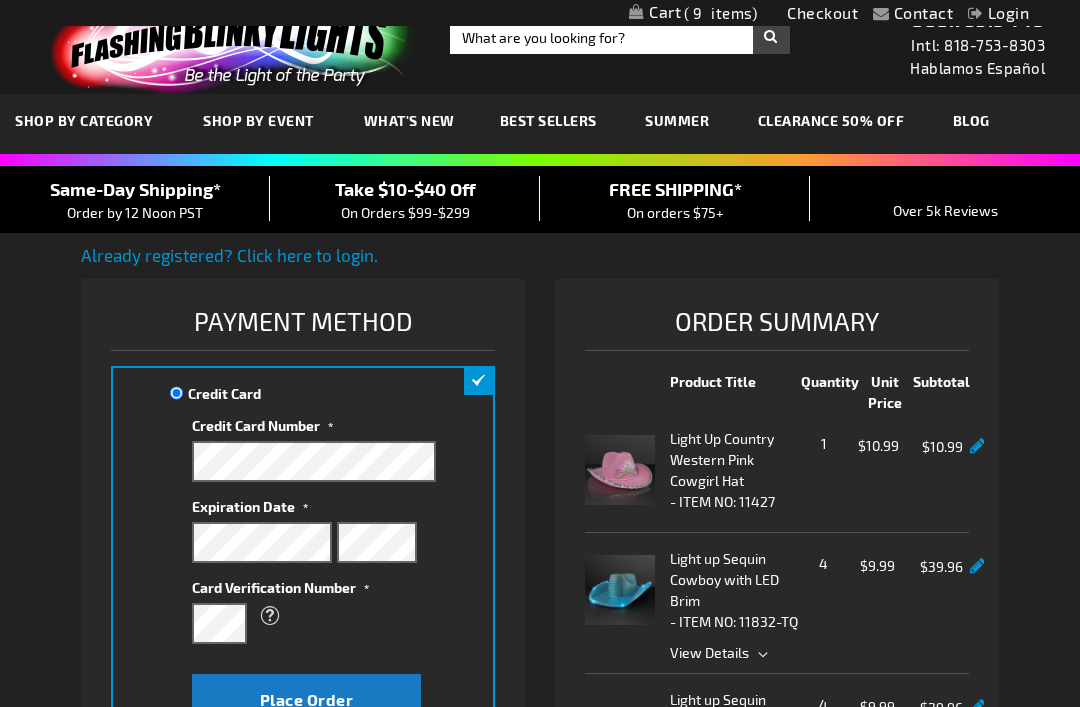 scroll, scrollTop: 18, scrollLeft: 0, axis: vertical 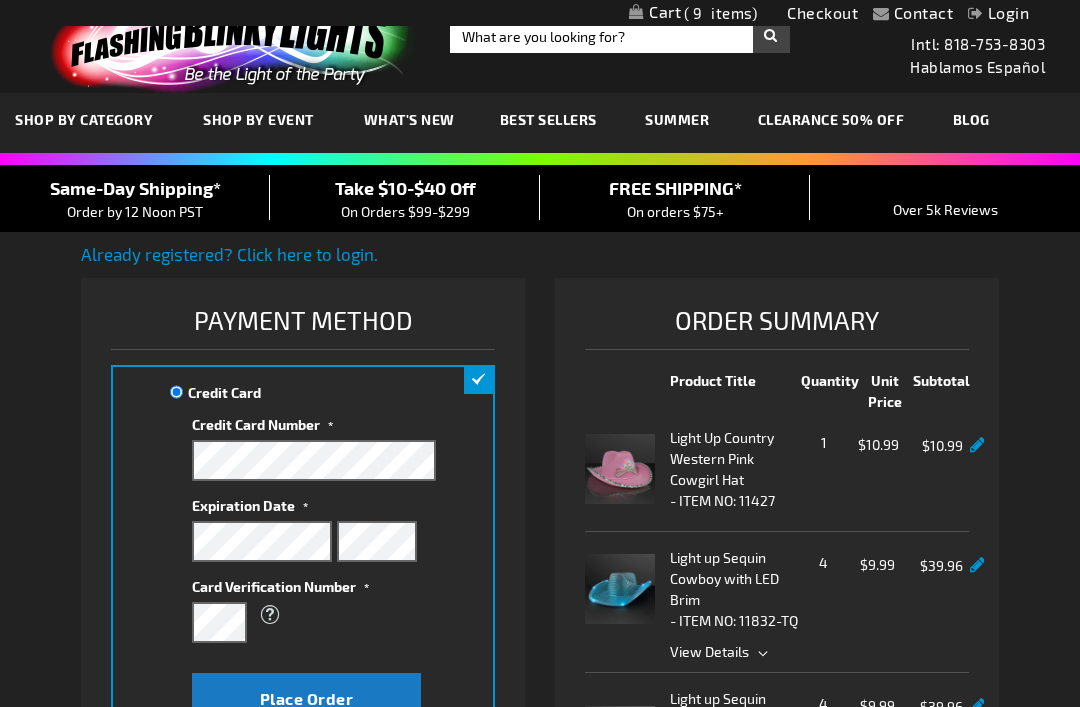 click on "Already registered? Click here to login." at bounding box center (229, 254) 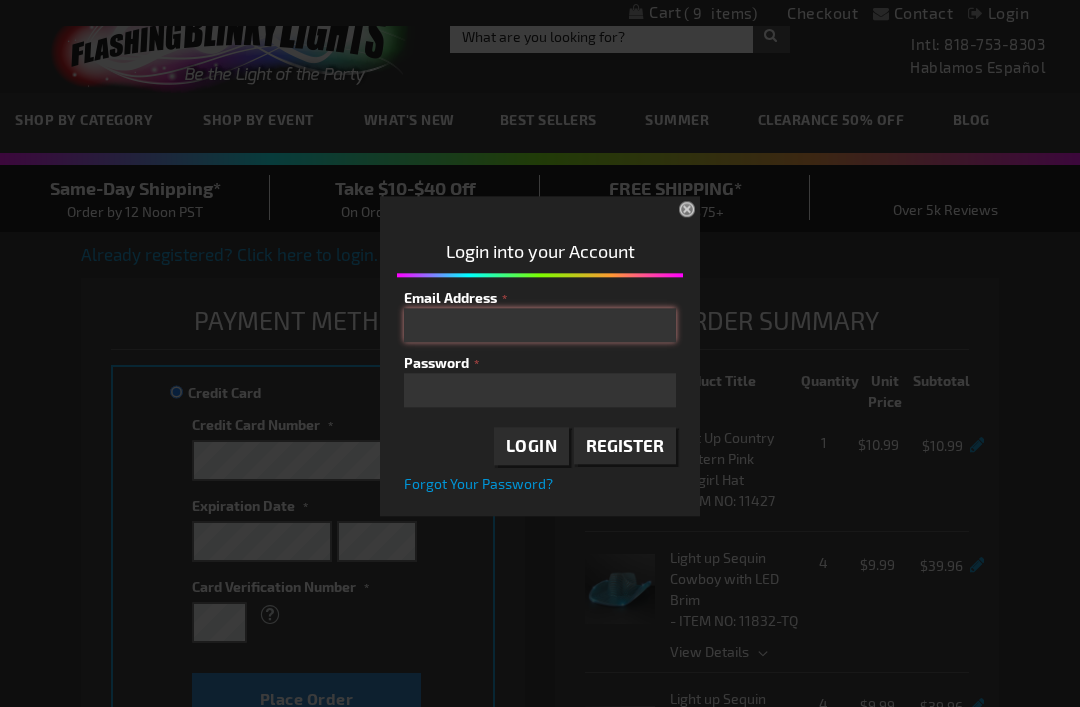 click on "Email Address" at bounding box center (540, 325) 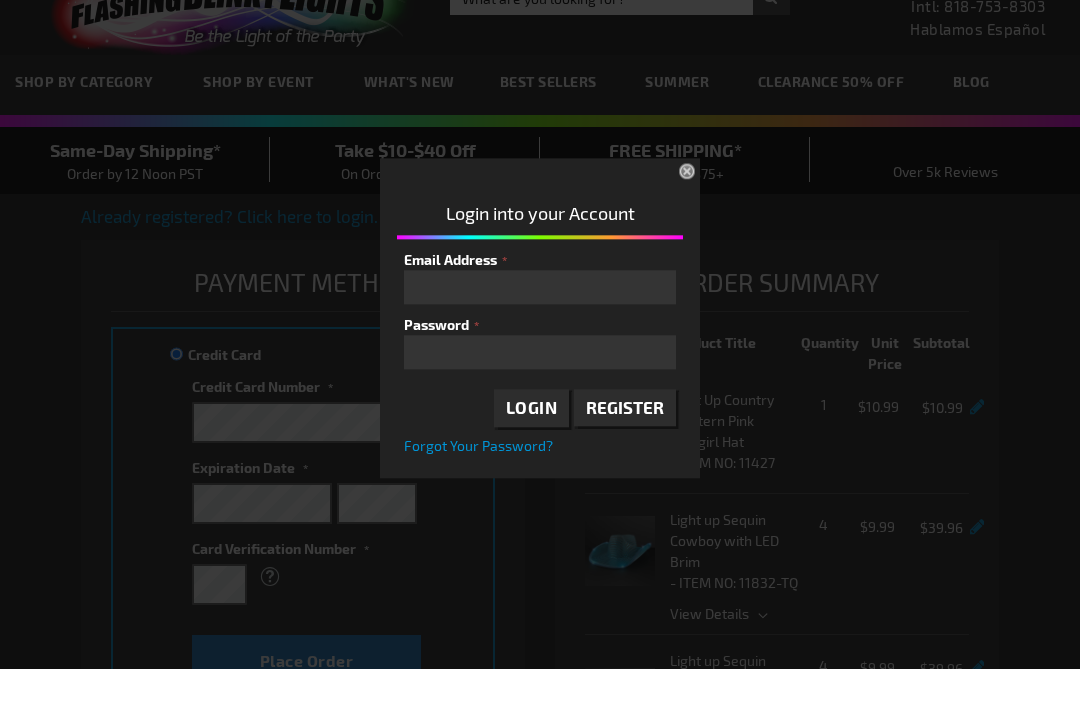 click on "Please complete your information below to login.
Please complete your information below to creat an account.
Password
Confirm Password
Submit
Login into your Account
Login" at bounding box center (540, 353) 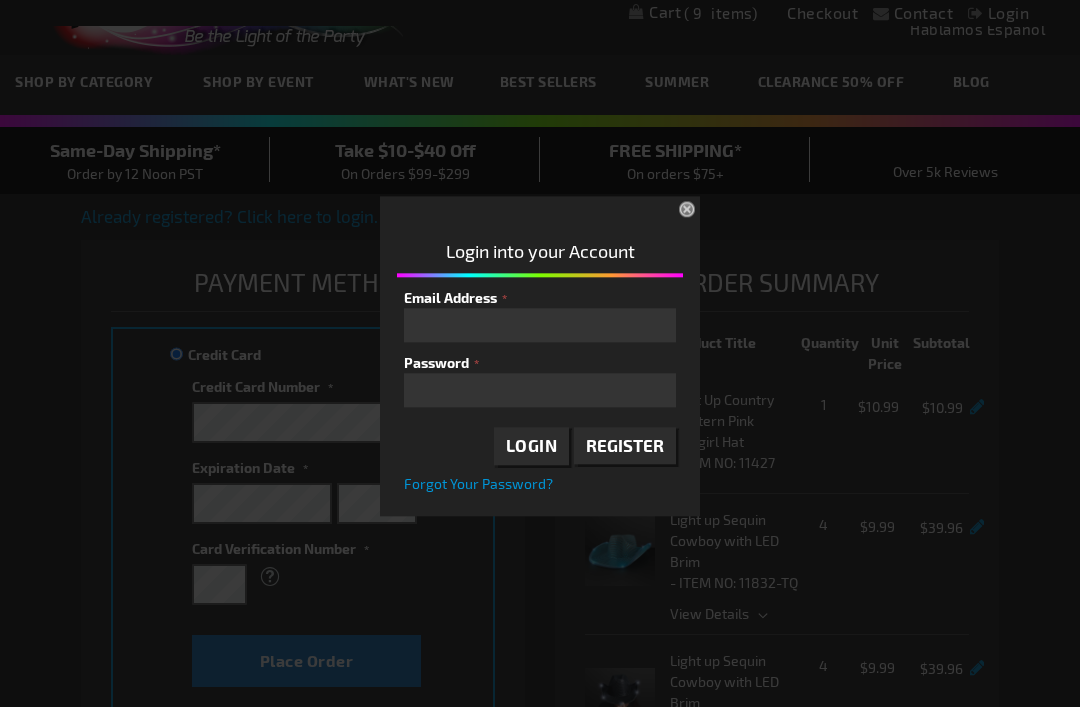 click on "×" at bounding box center (689, 211) 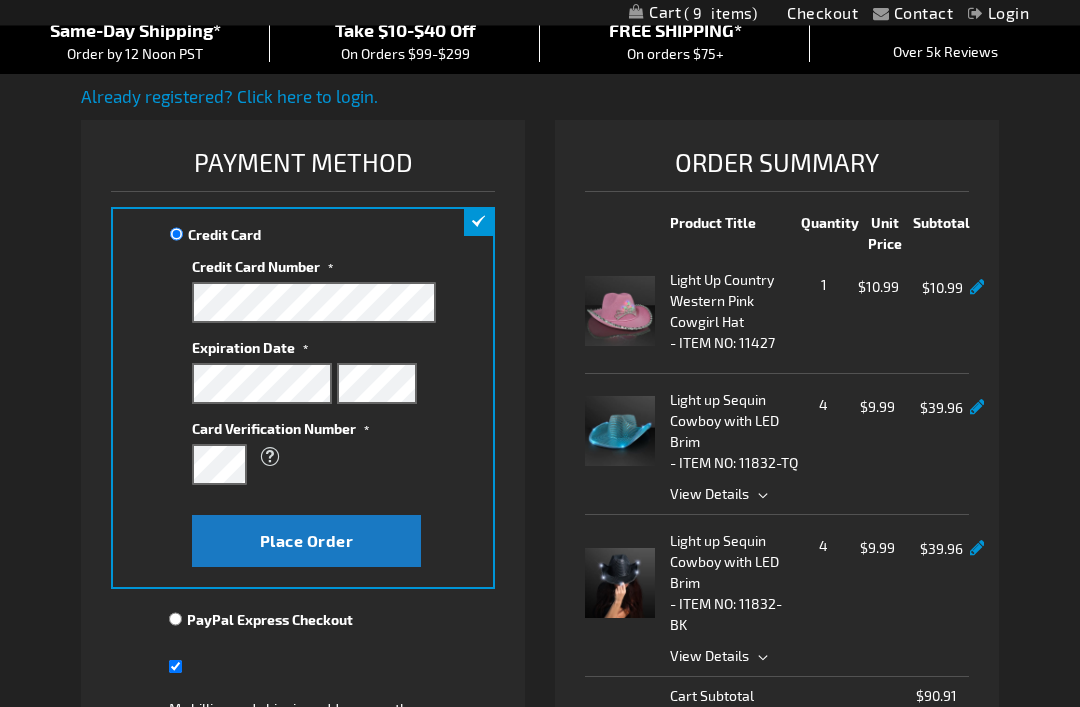 scroll, scrollTop: 0, scrollLeft: 0, axis: both 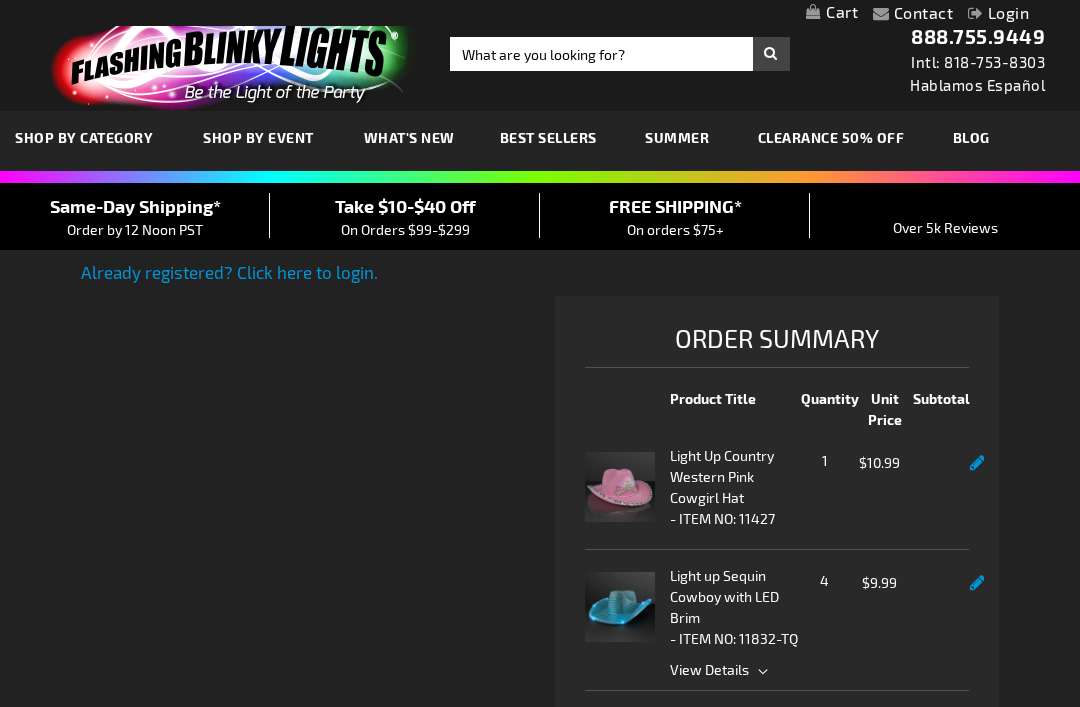 checkbox on "true" 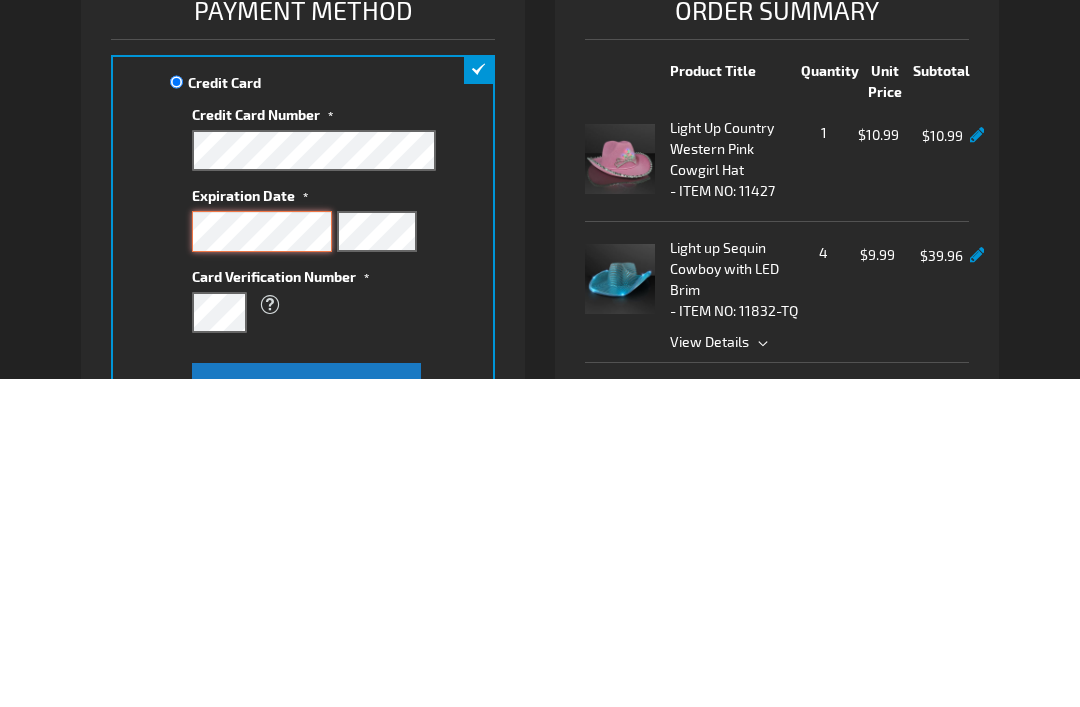 scroll, scrollTop: 328, scrollLeft: 0, axis: vertical 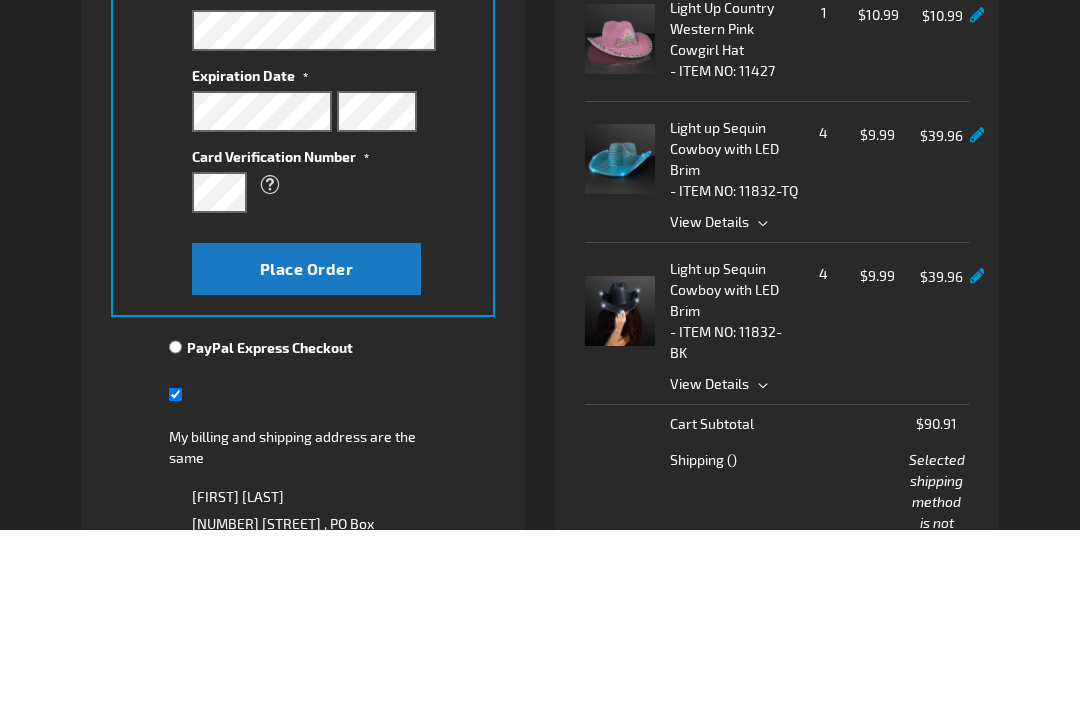 click on "Place Order" at bounding box center [307, 445] 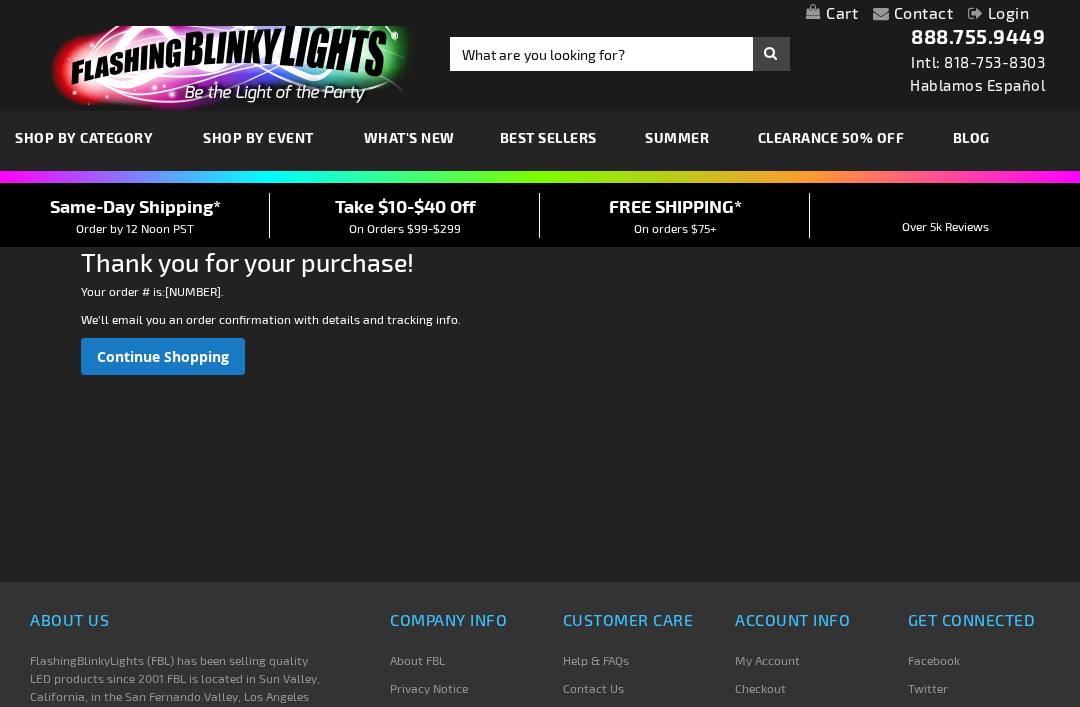 scroll, scrollTop: 0, scrollLeft: 0, axis: both 